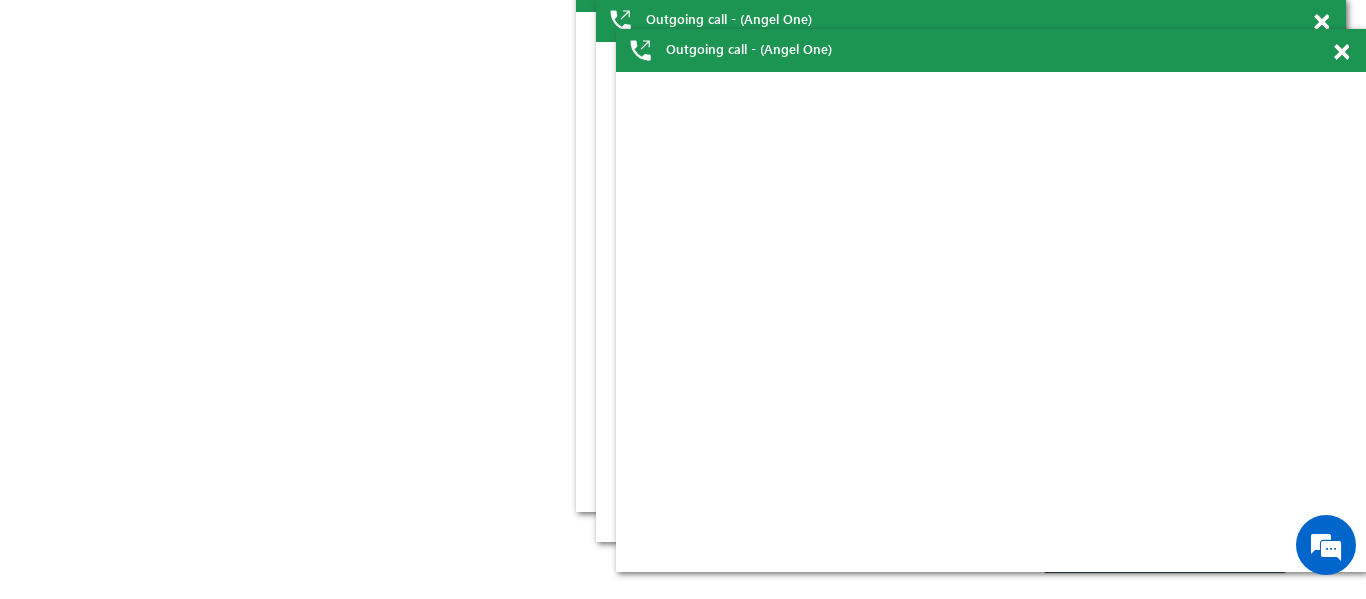 scroll, scrollTop: 0, scrollLeft: 0, axis: both 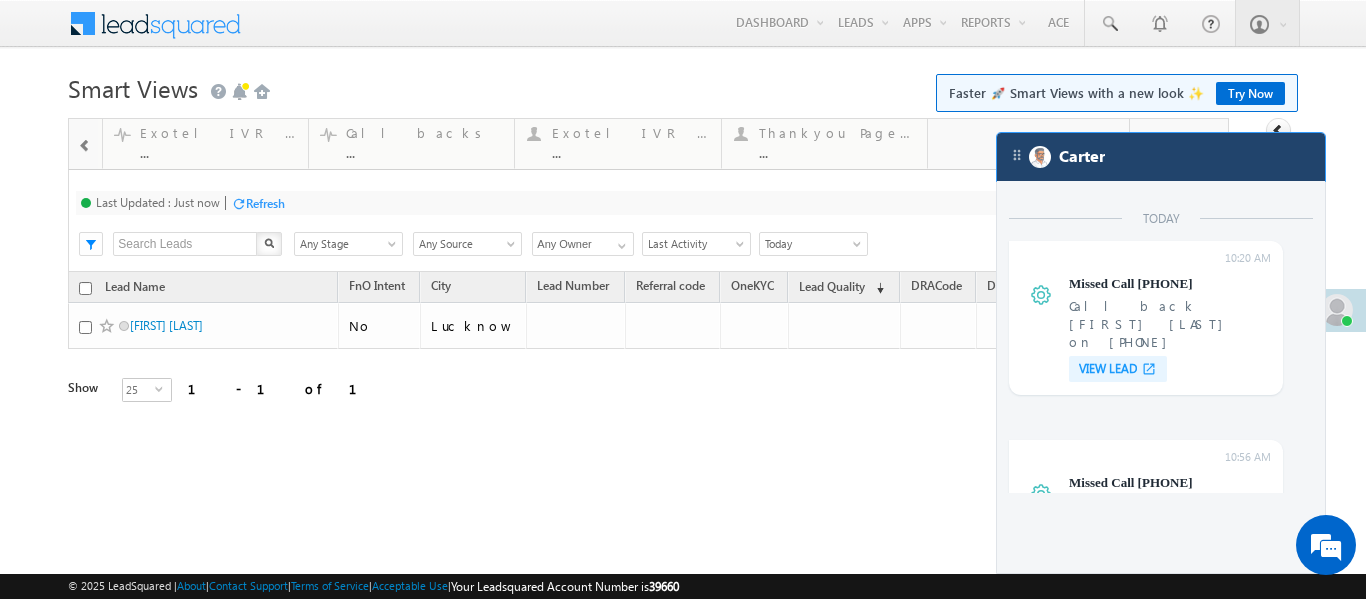 click on "Carter" at bounding box center [1161, 157] 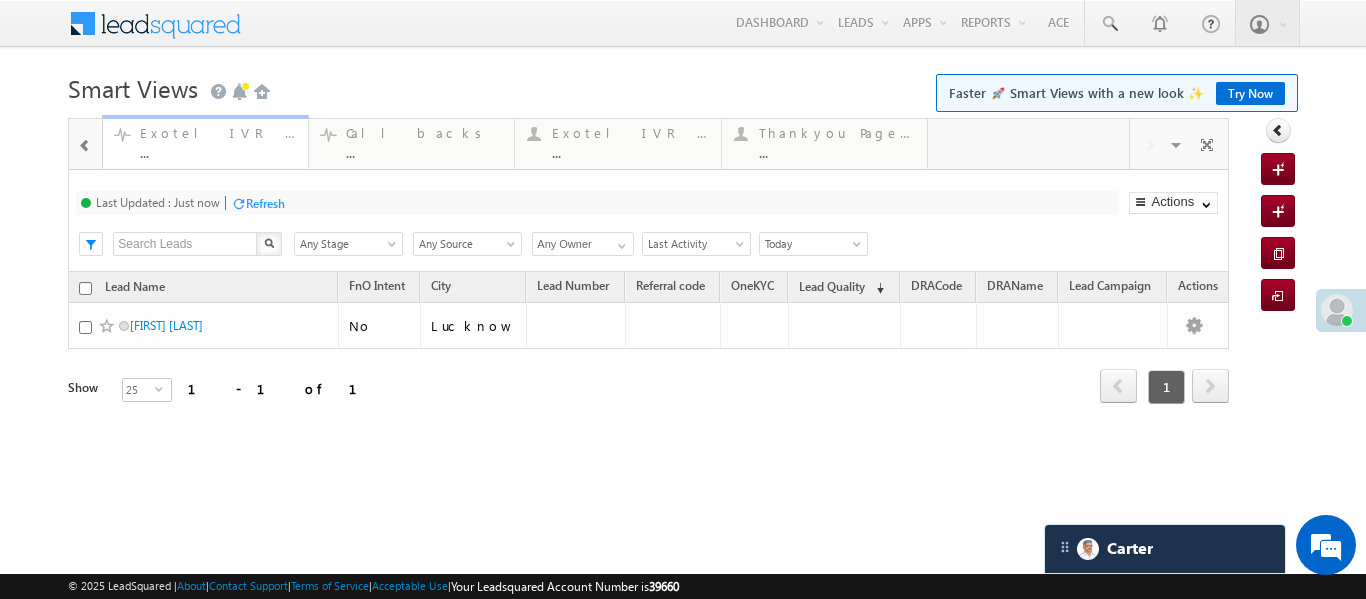 scroll, scrollTop: 7797, scrollLeft: 0, axis: vertical 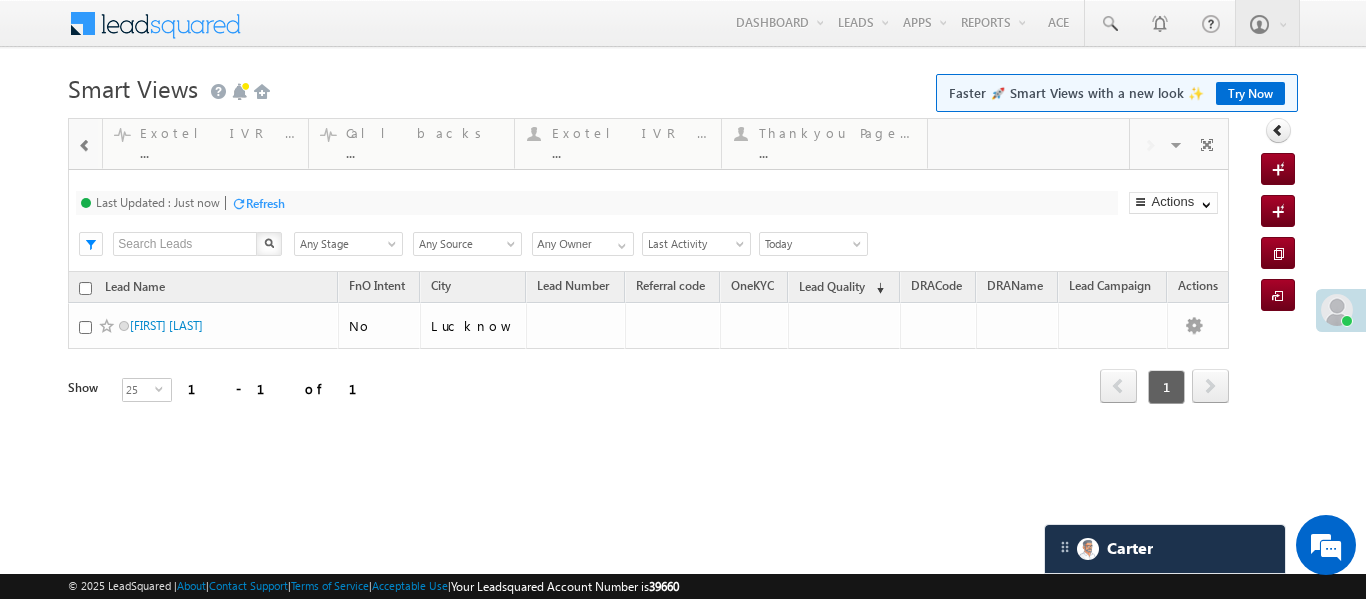 click at bounding box center (85, 144) 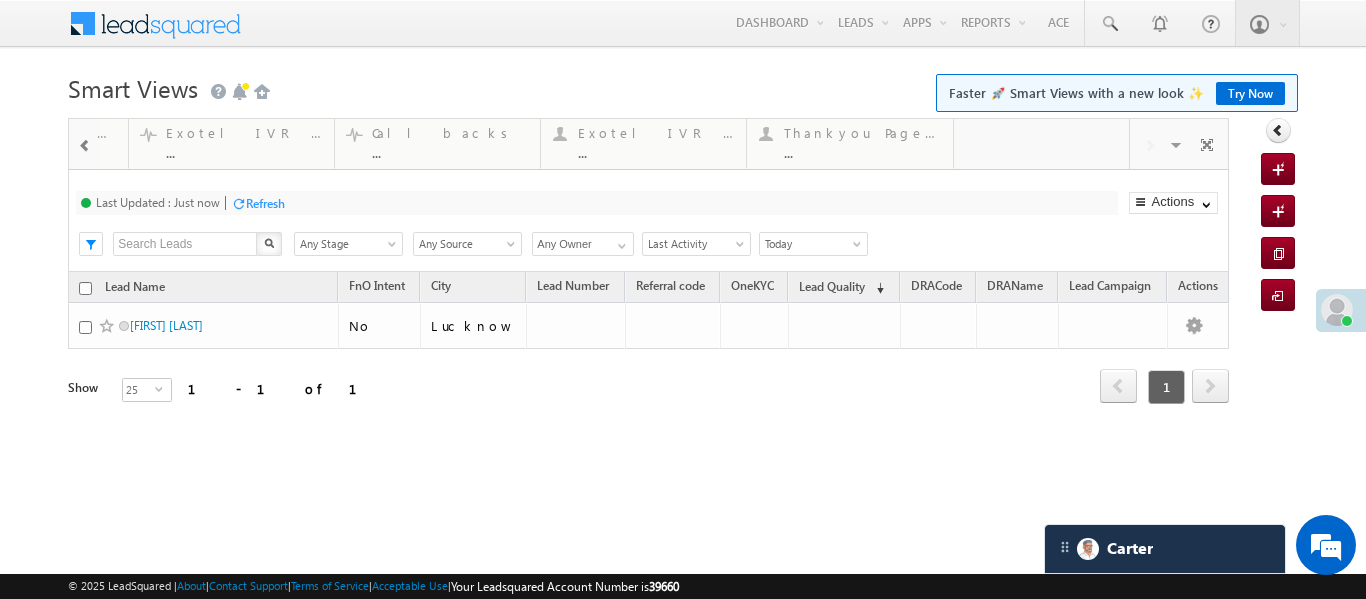 click at bounding box center (85, 144) 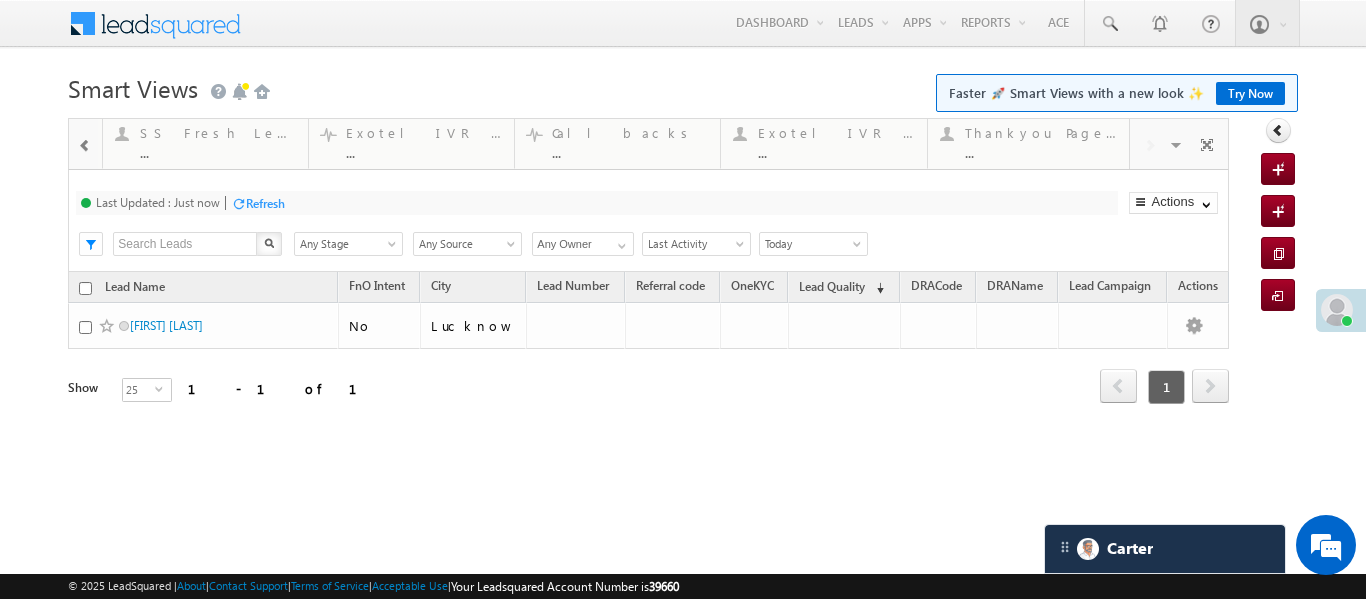 click at bounding box center [85, 144] 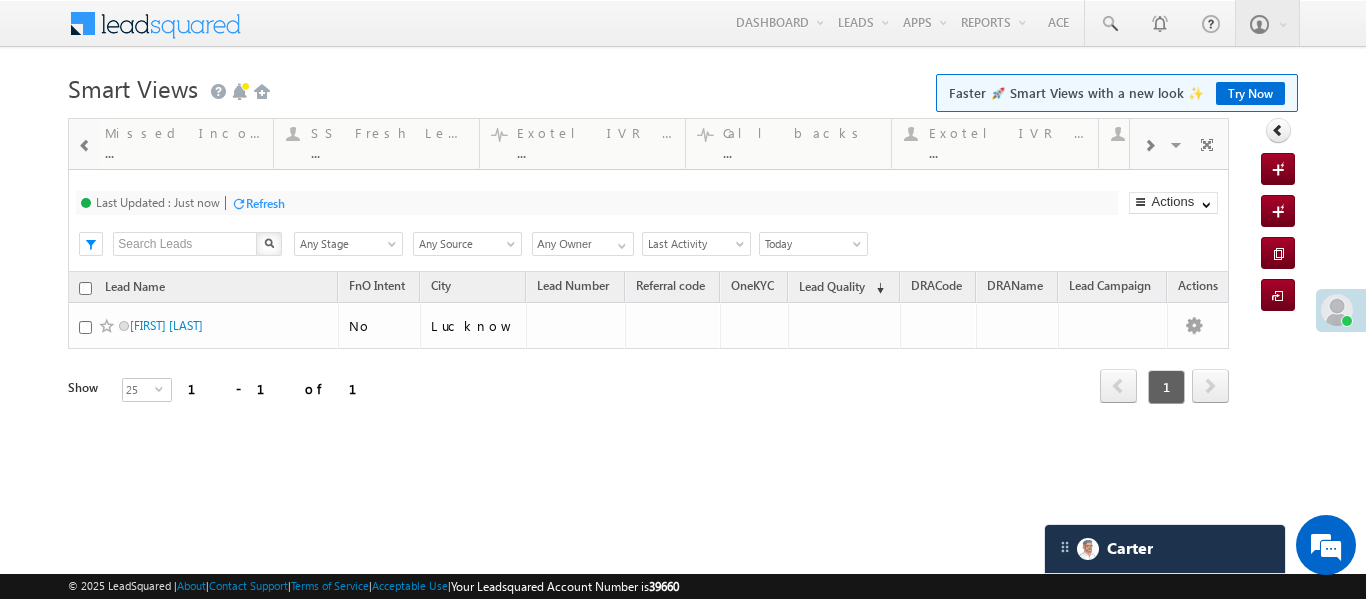 click at bounding box center [85, 144] 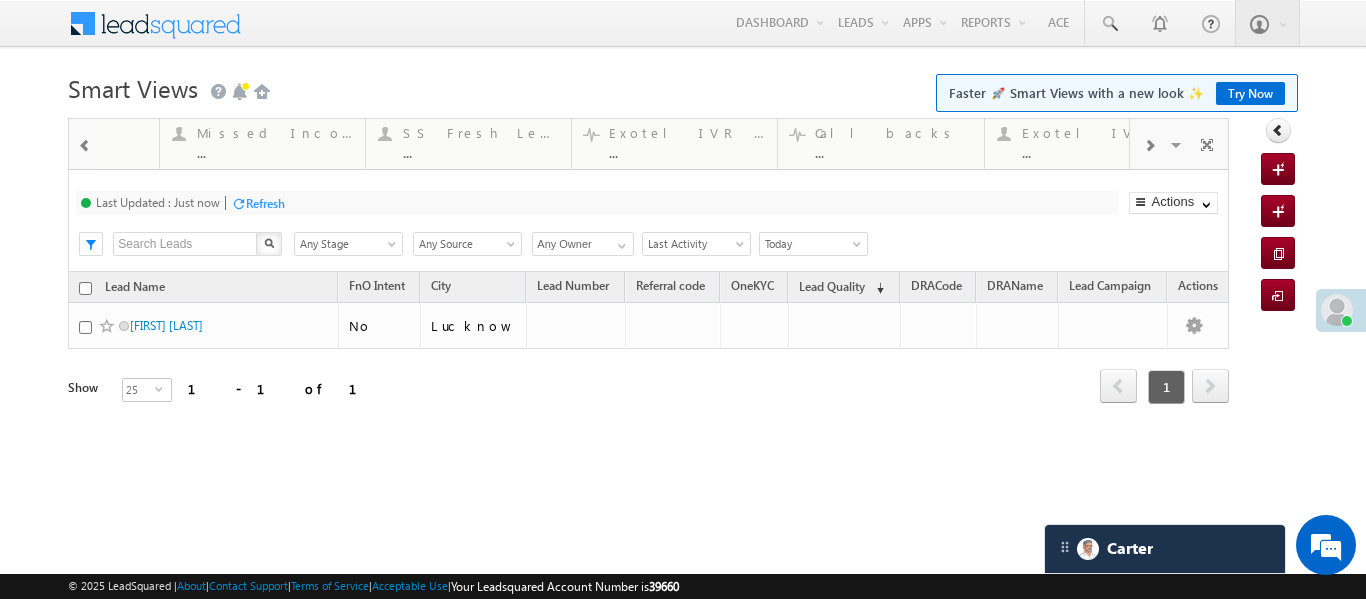 click at bounding box center (85, 144) 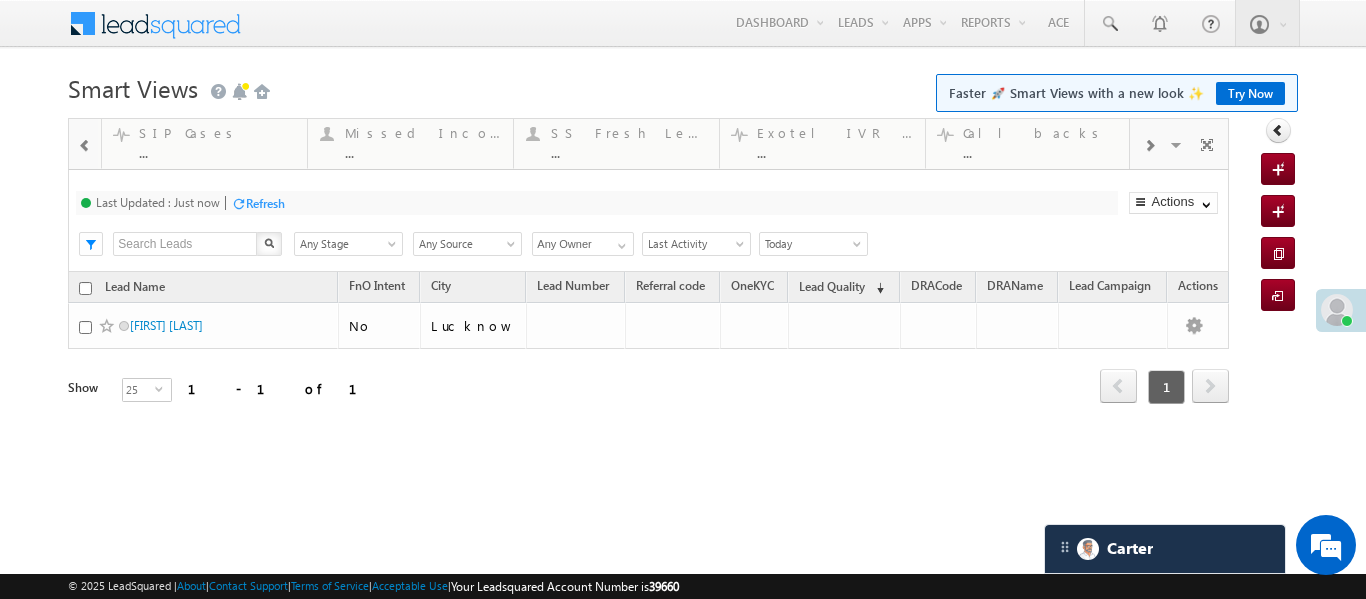 click at bounding box center (85, 144) 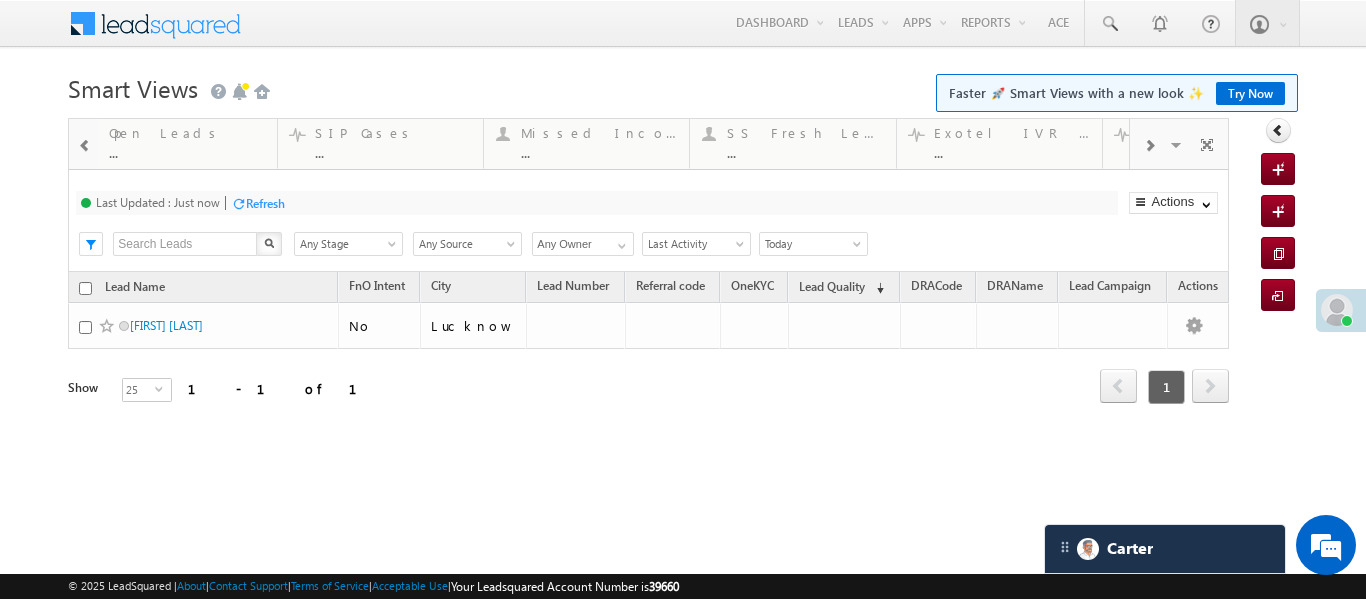 click at bounding box center [85, 144] 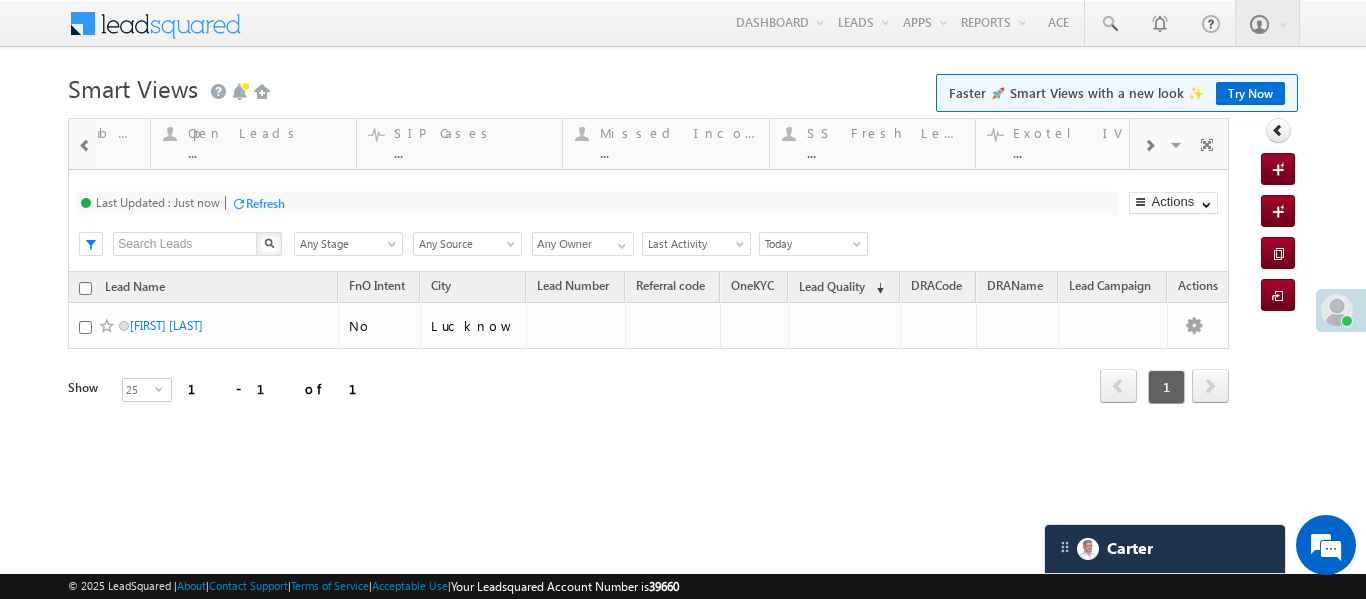 click at bounding box center [85, 144] 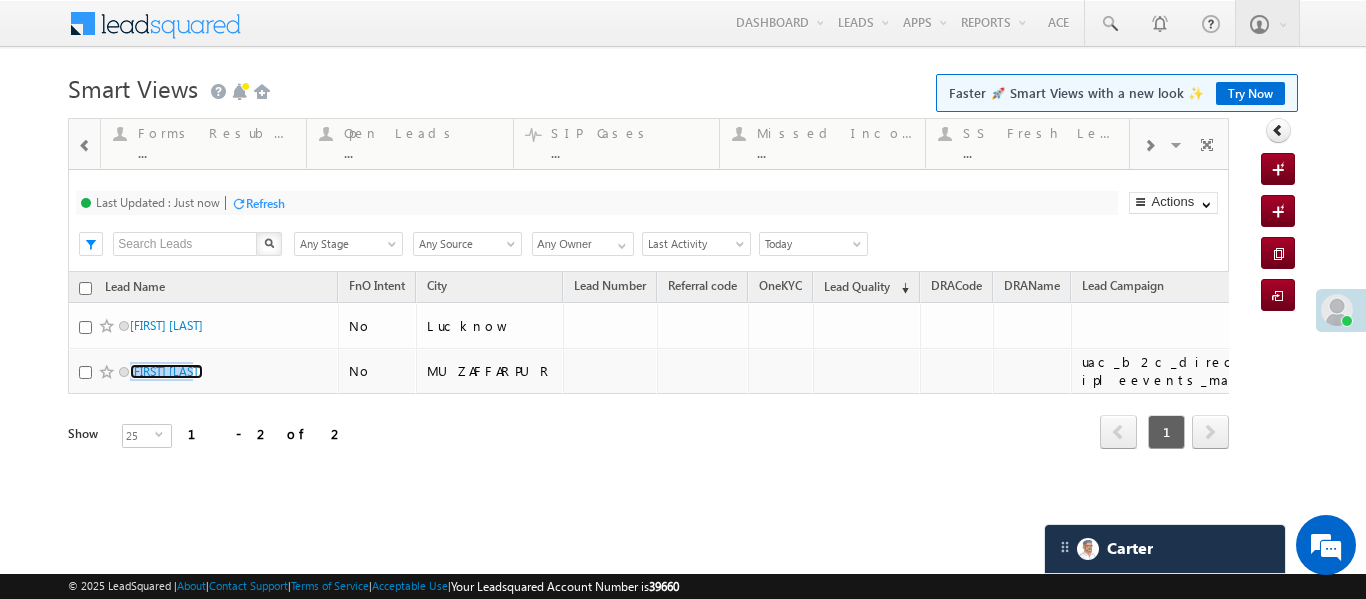 scroll, scrollTop: 9309, scrollLeft: 0, axis: vertical 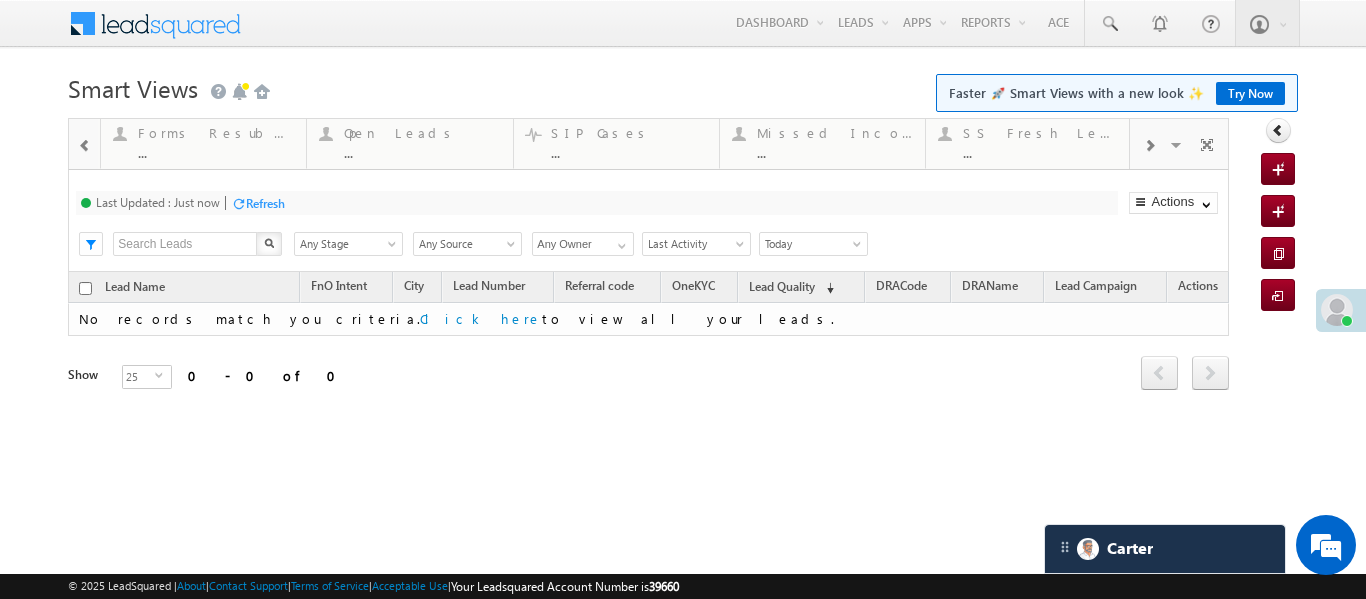 click at bounding box center (85, 146) 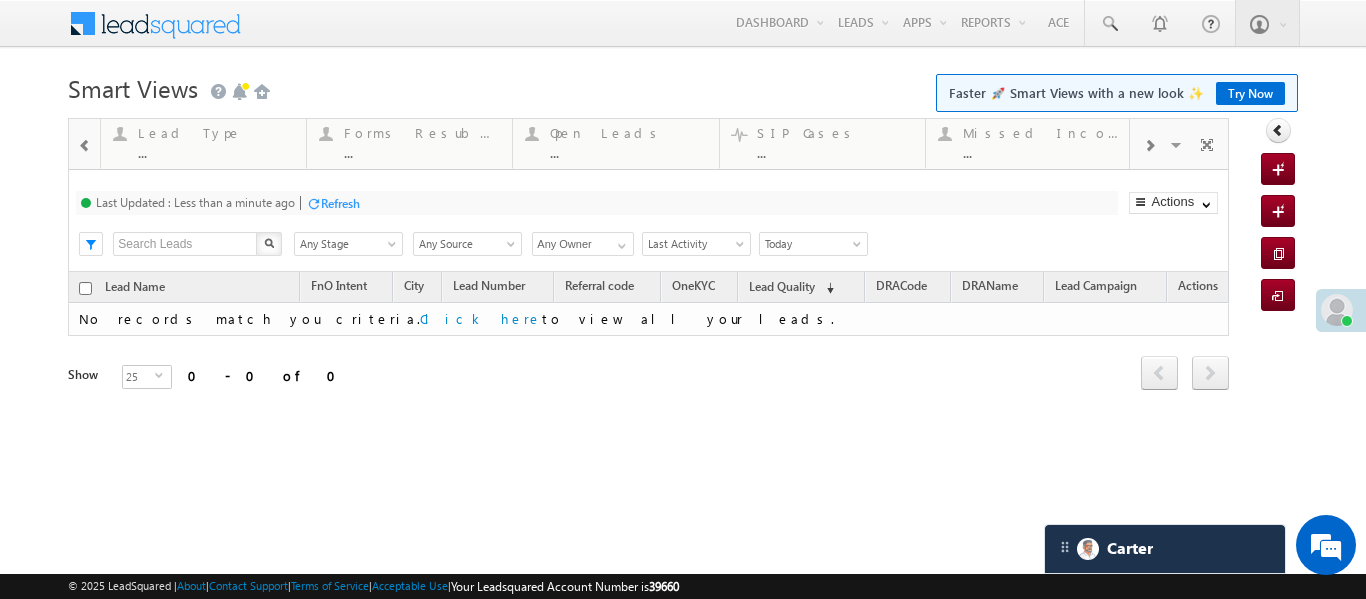 click at bounding box center (85, 146) 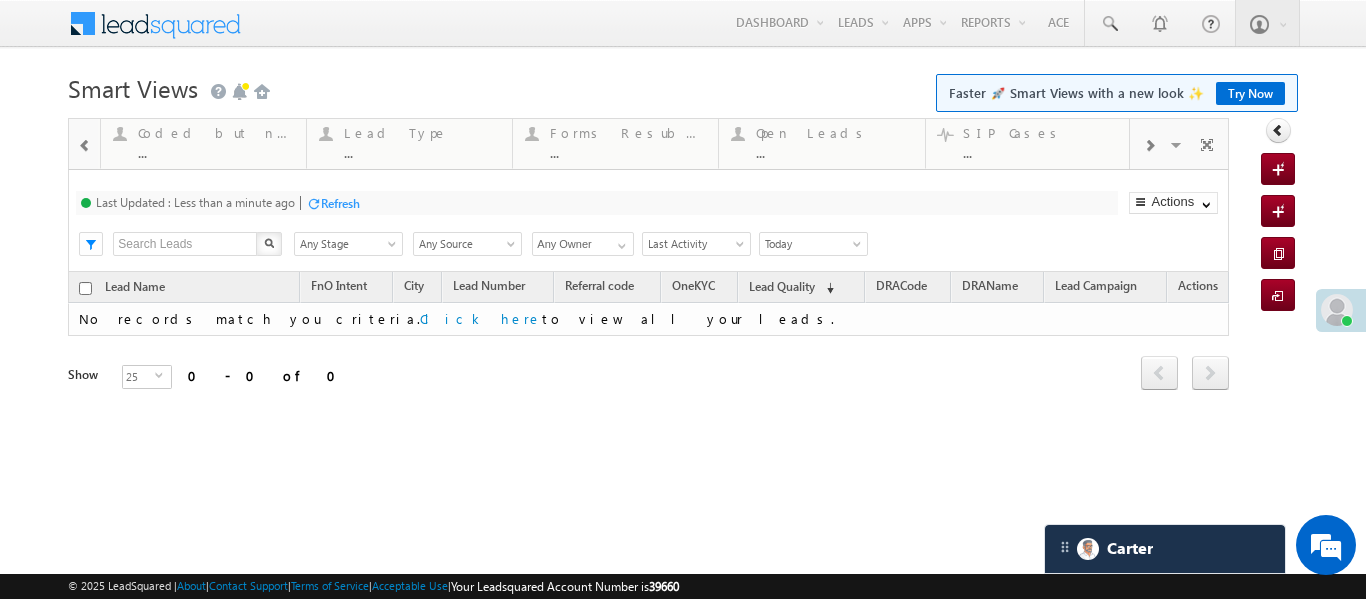 click at bounding box center [85, 146] 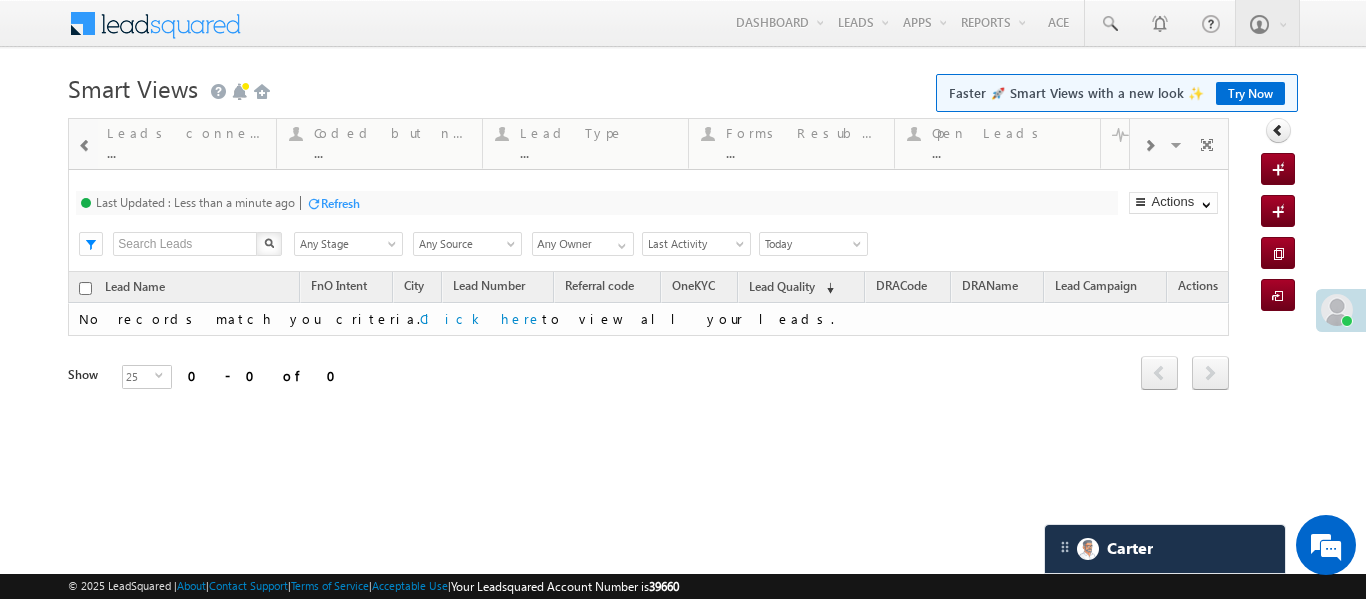 click at bounding box center [85, 146] 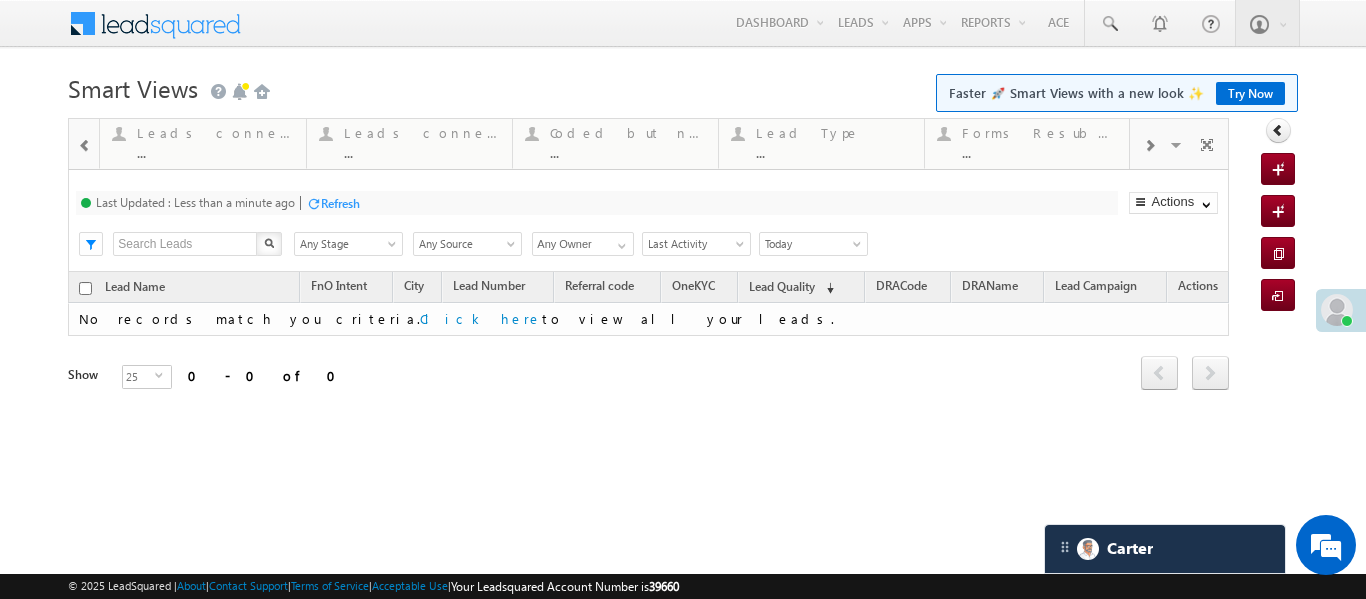 click at bounding box center [1149, 144] 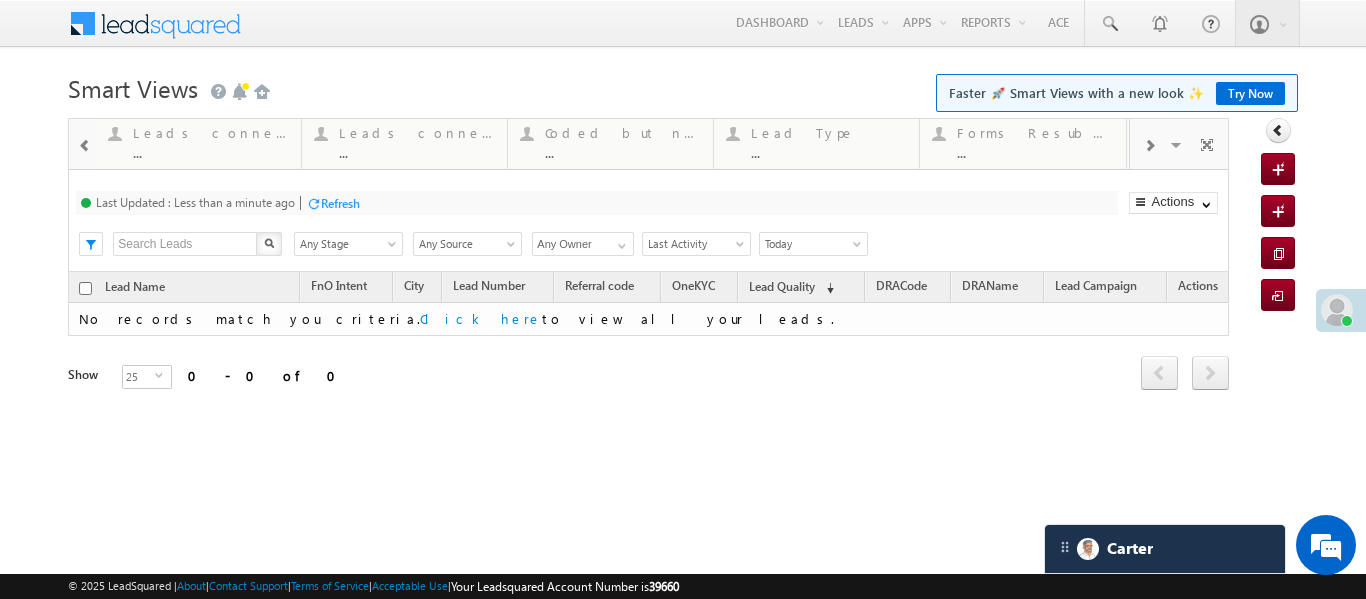 click at bounding box center [1149, 144] 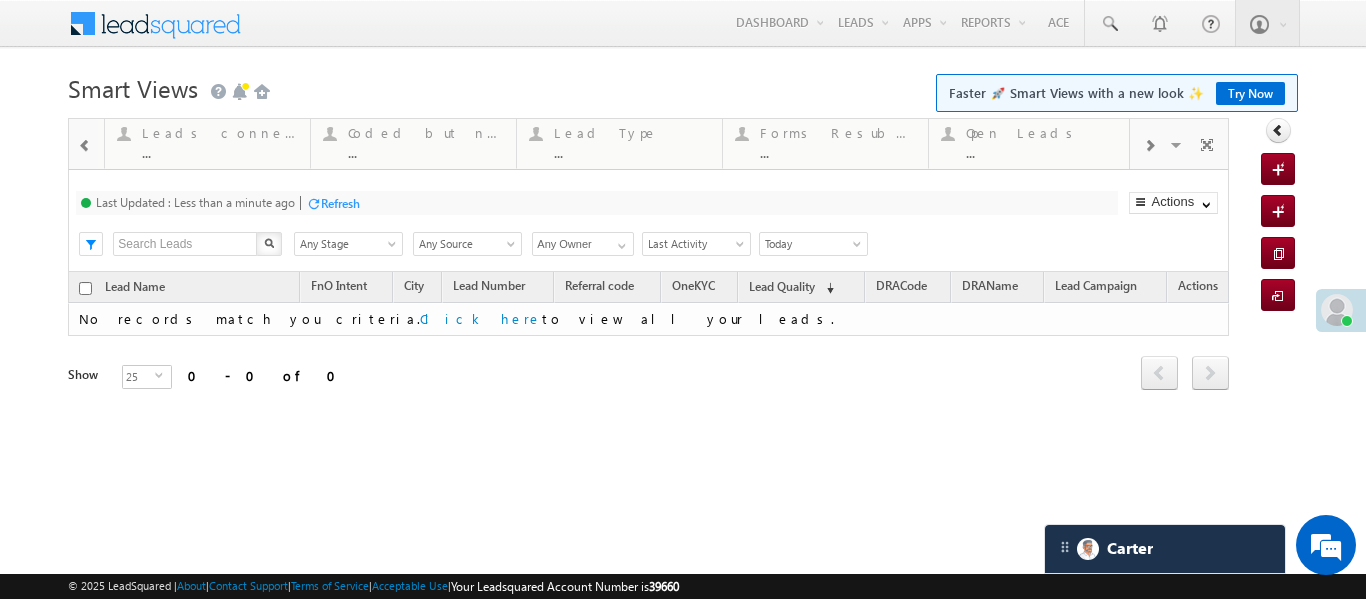click at bounding box center (1149, 144) 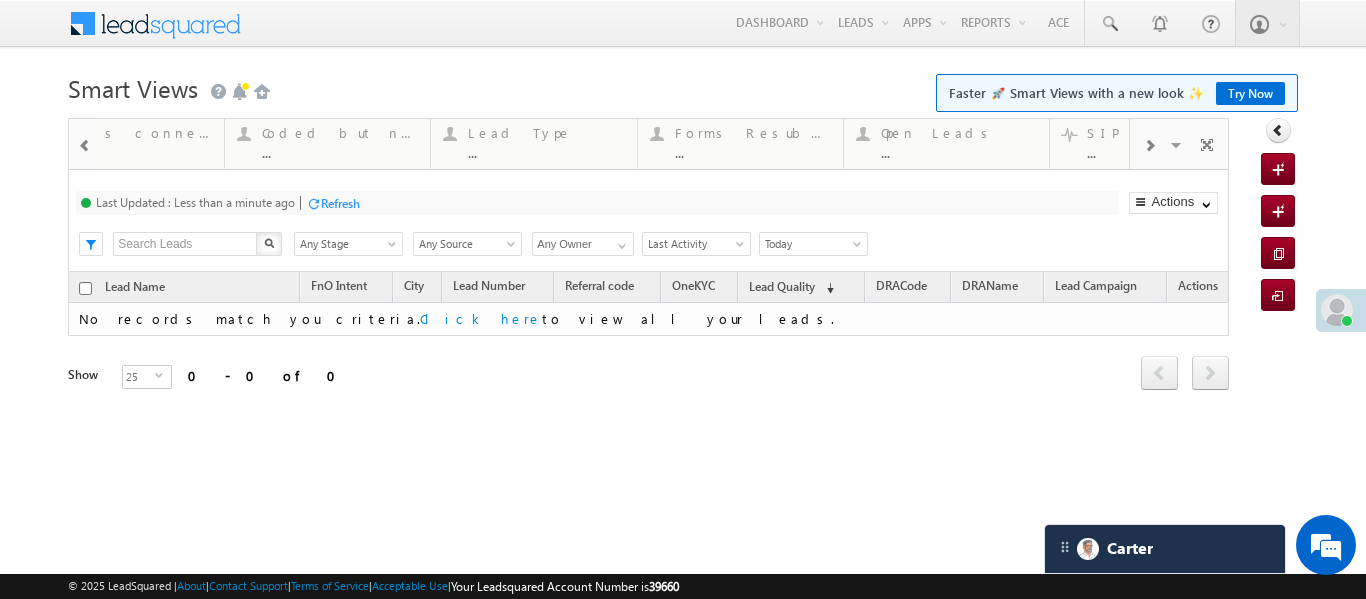 click at bounding box center (1149, 144) 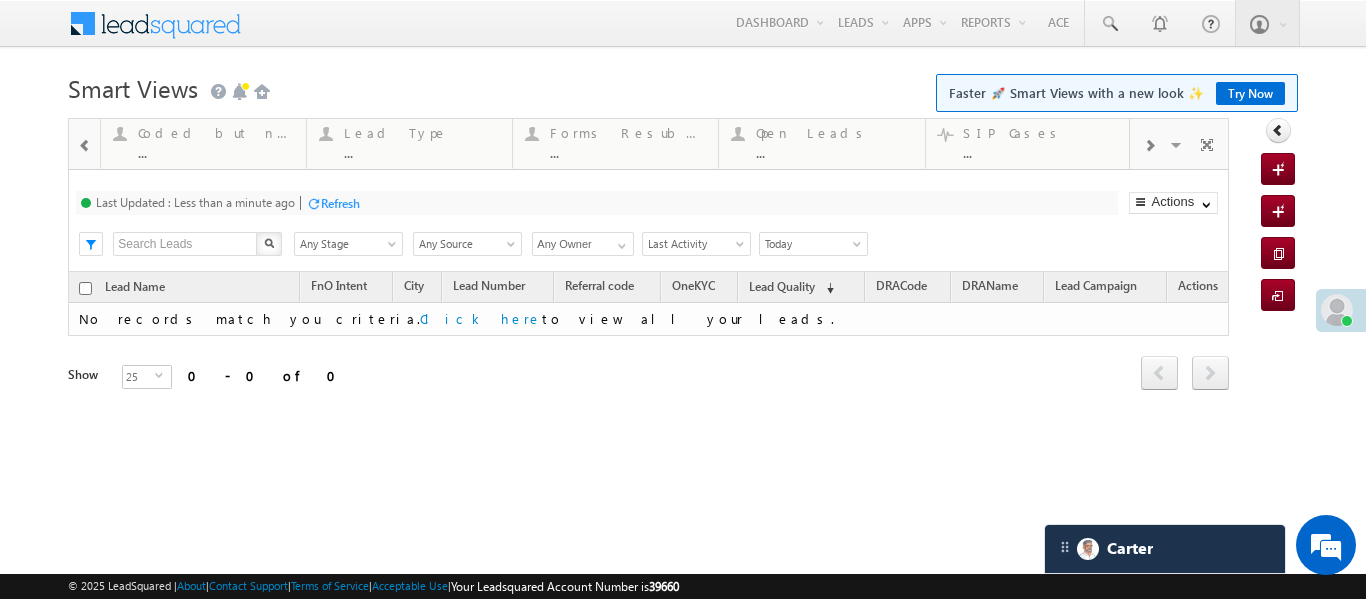 click at bounding box center (1149, 144) 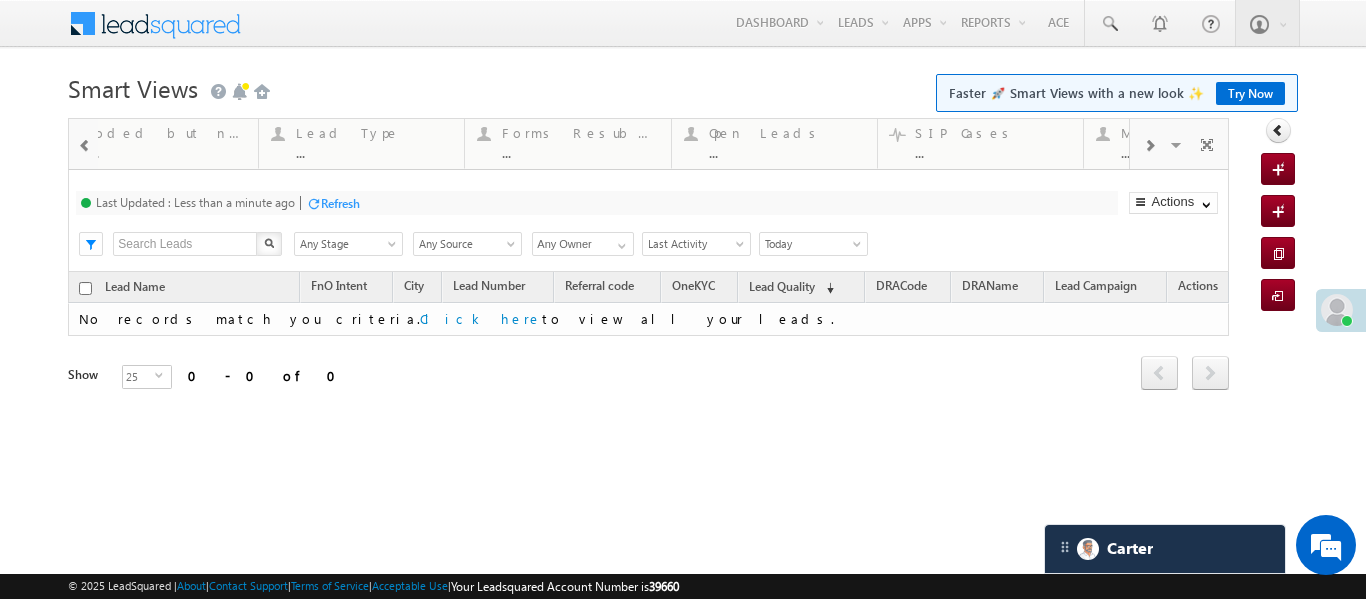 click at bounding box center [1149, 144] 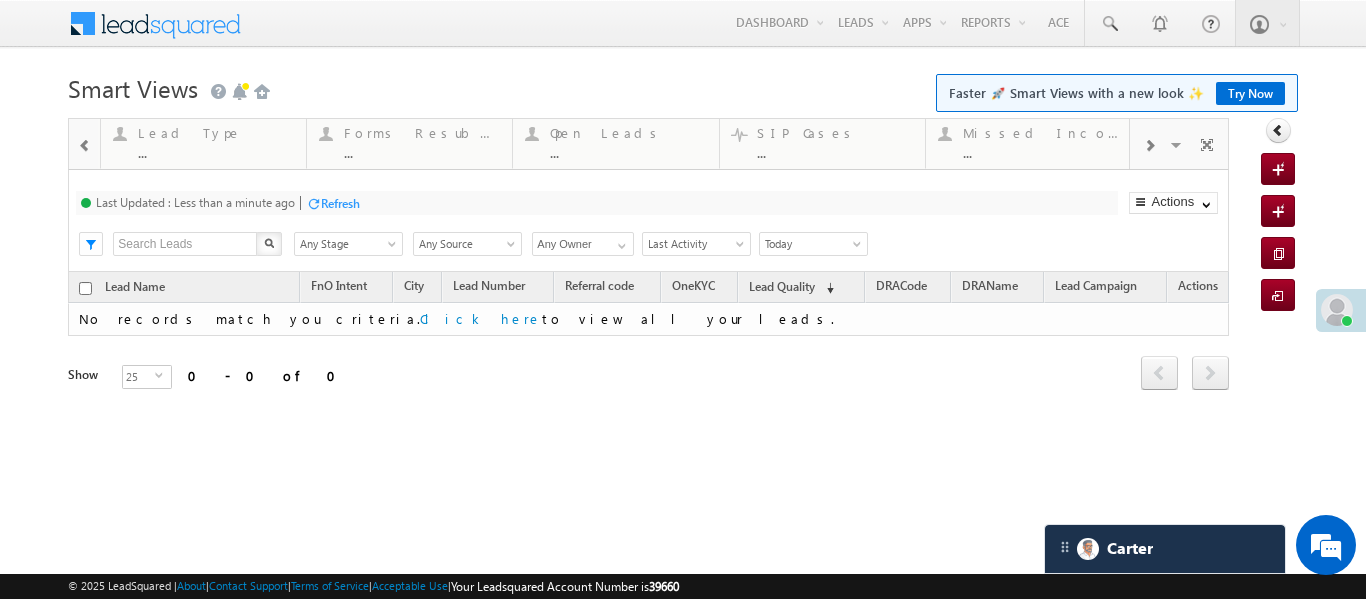 click at bounding box center (1149, 144) 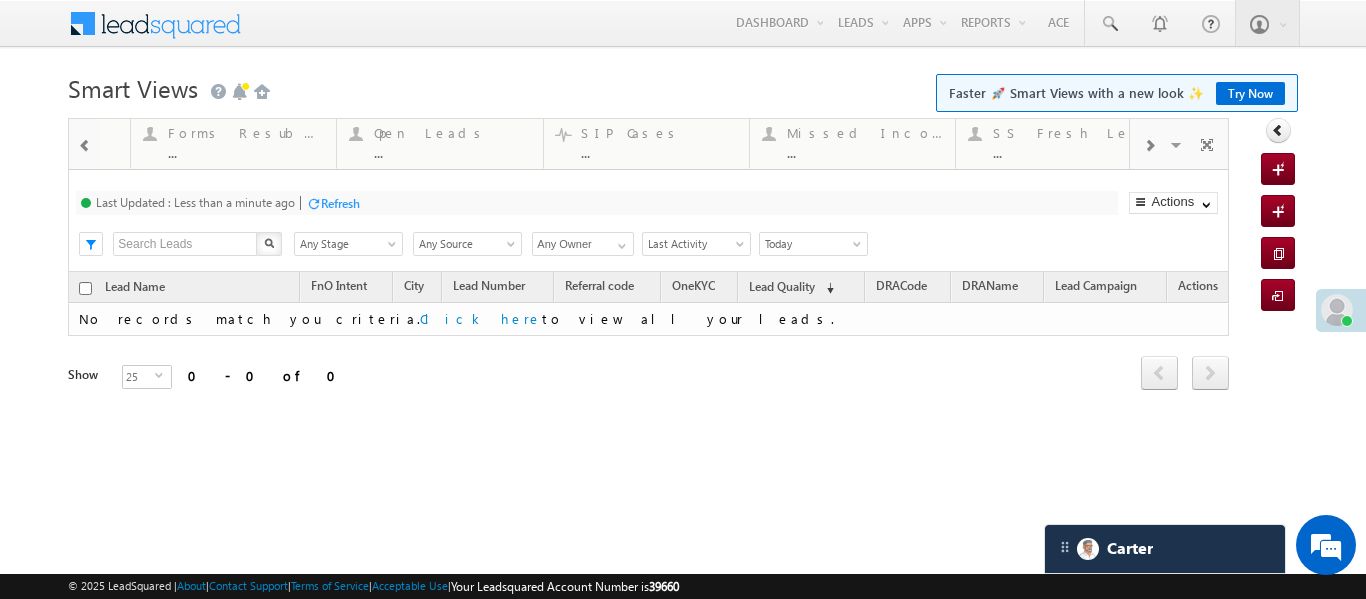 click at bounding box center [1149, 144] 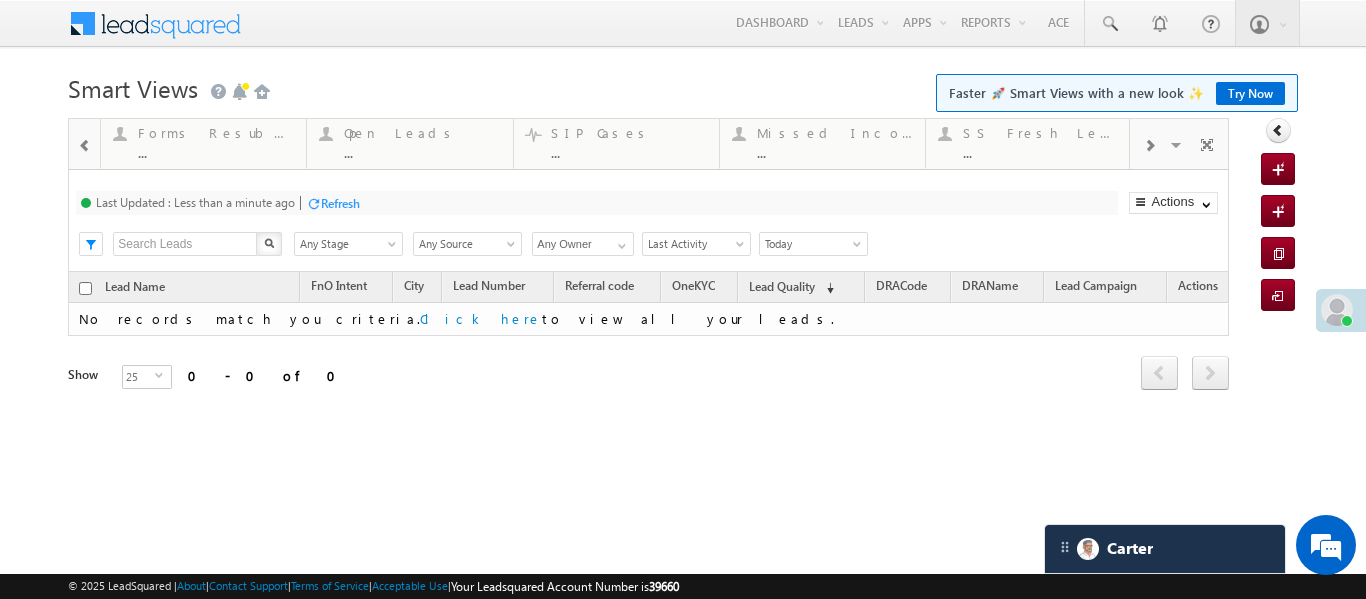 click at bounding box center [85, 144] 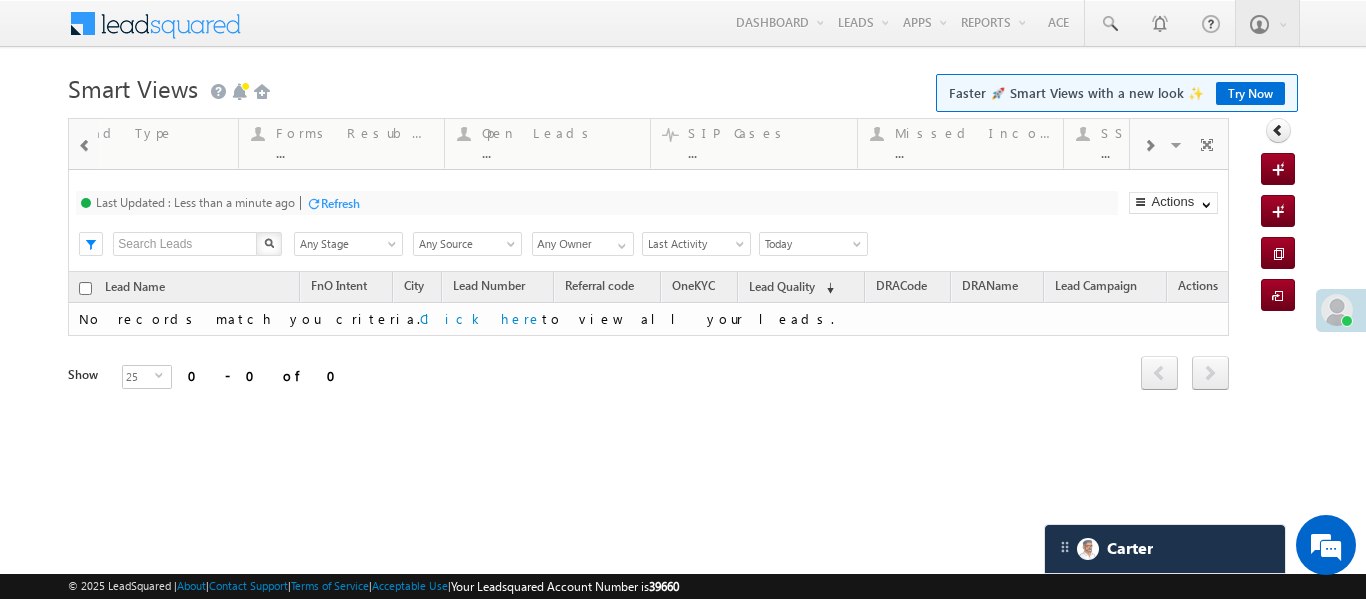 click at bounding box center [85, 144] 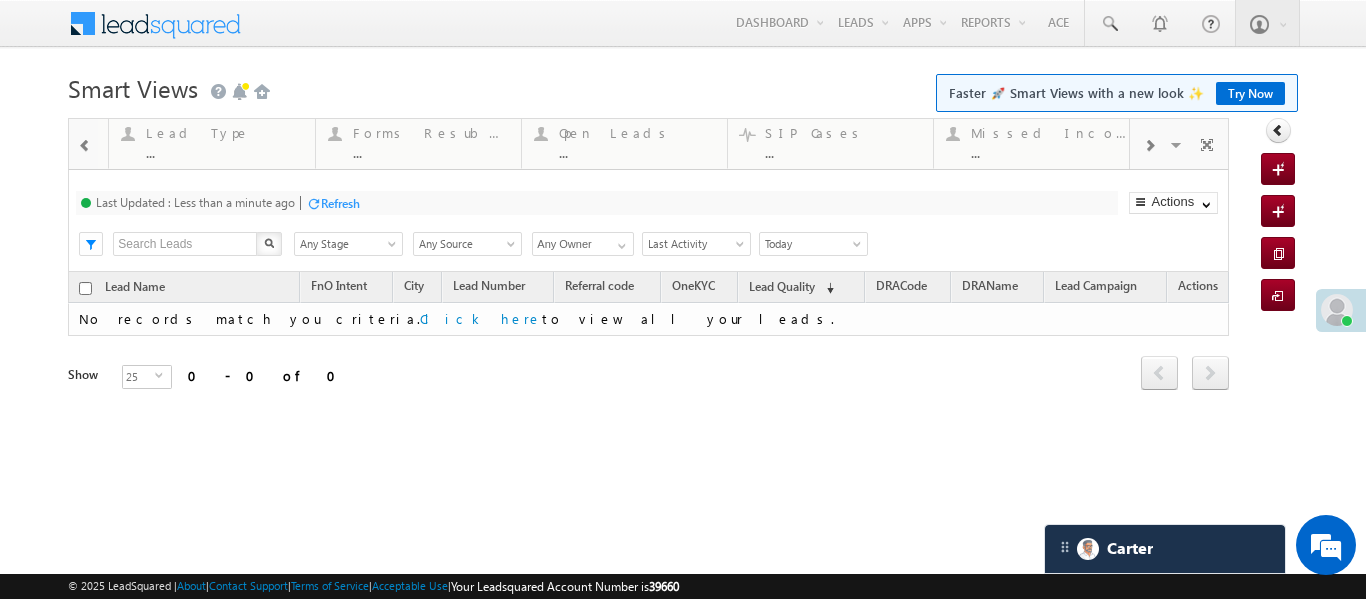 click at bounding box center (85, 144) 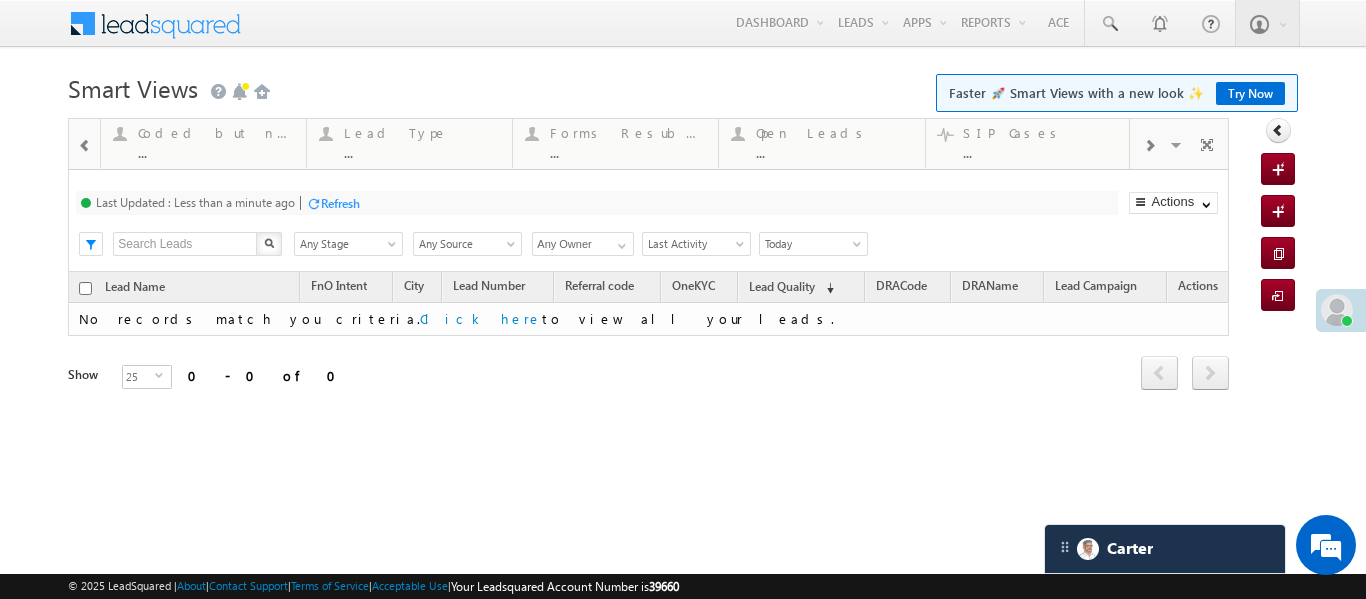 click at bounding box center [85, 144] 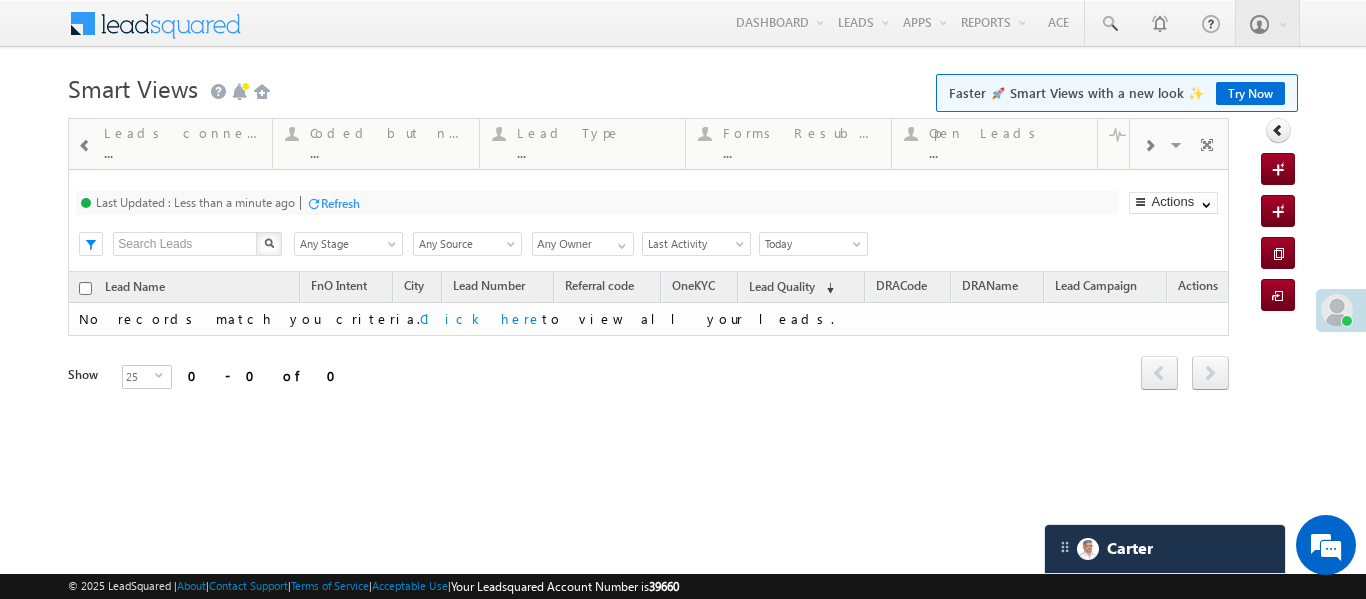 click at bounding box center [85, 144] 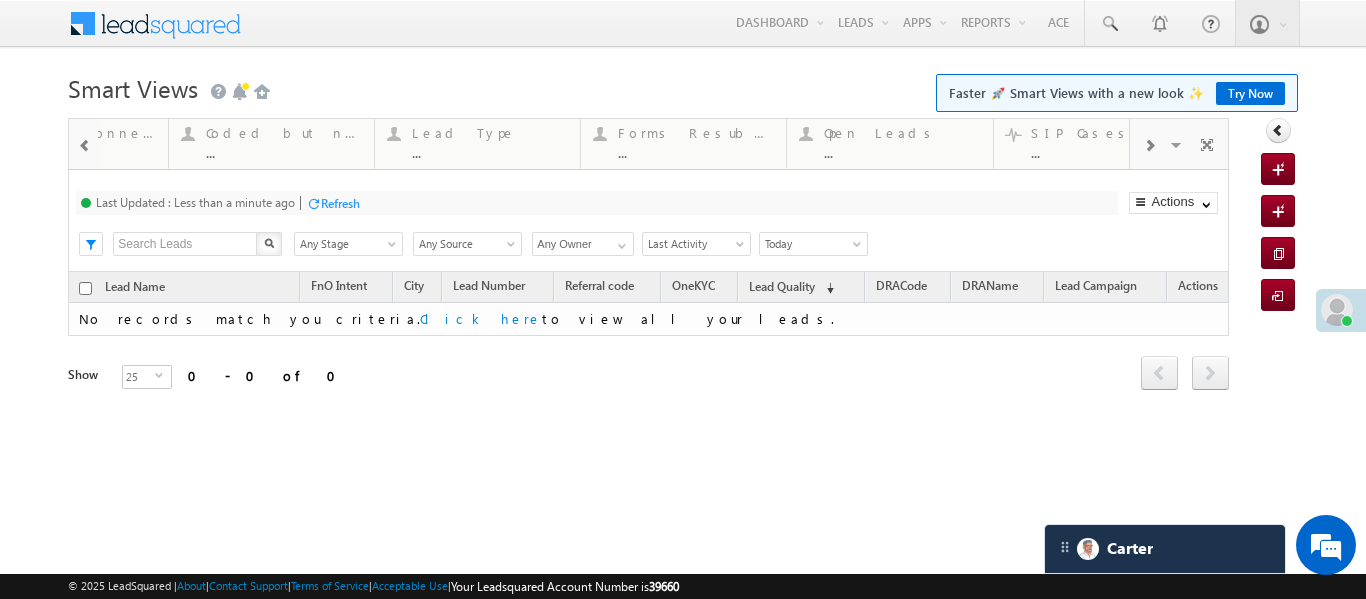 click at bounding box center (85, 144) 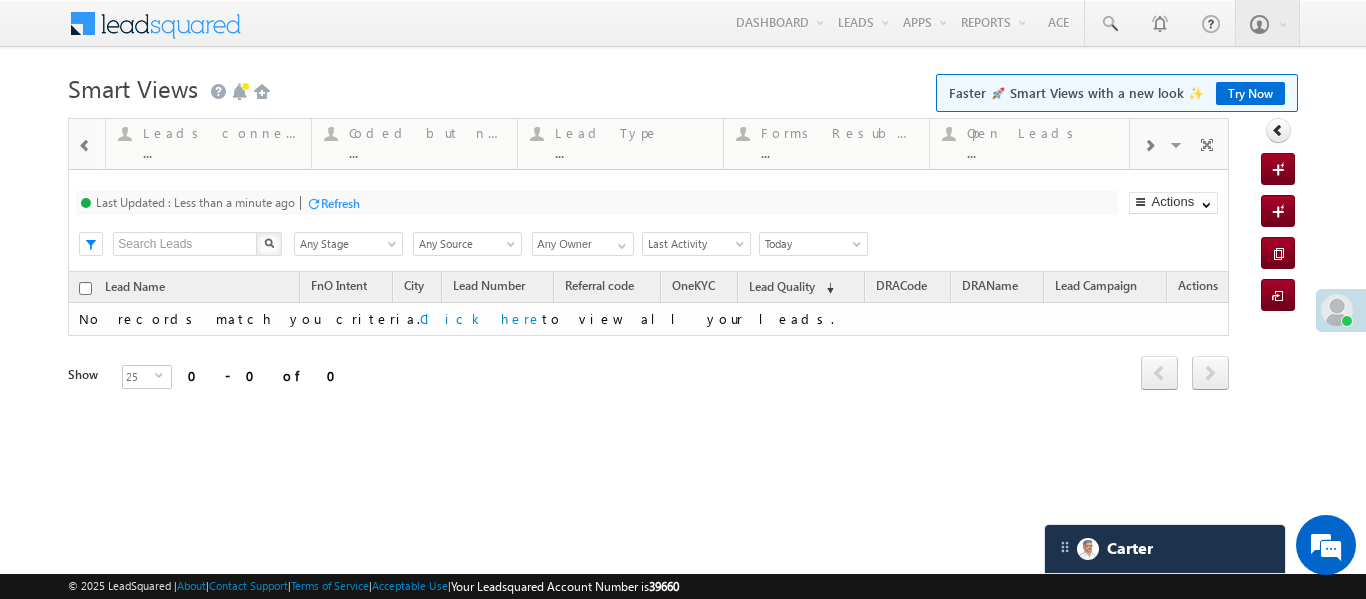 click at bounding box center [85, 144] 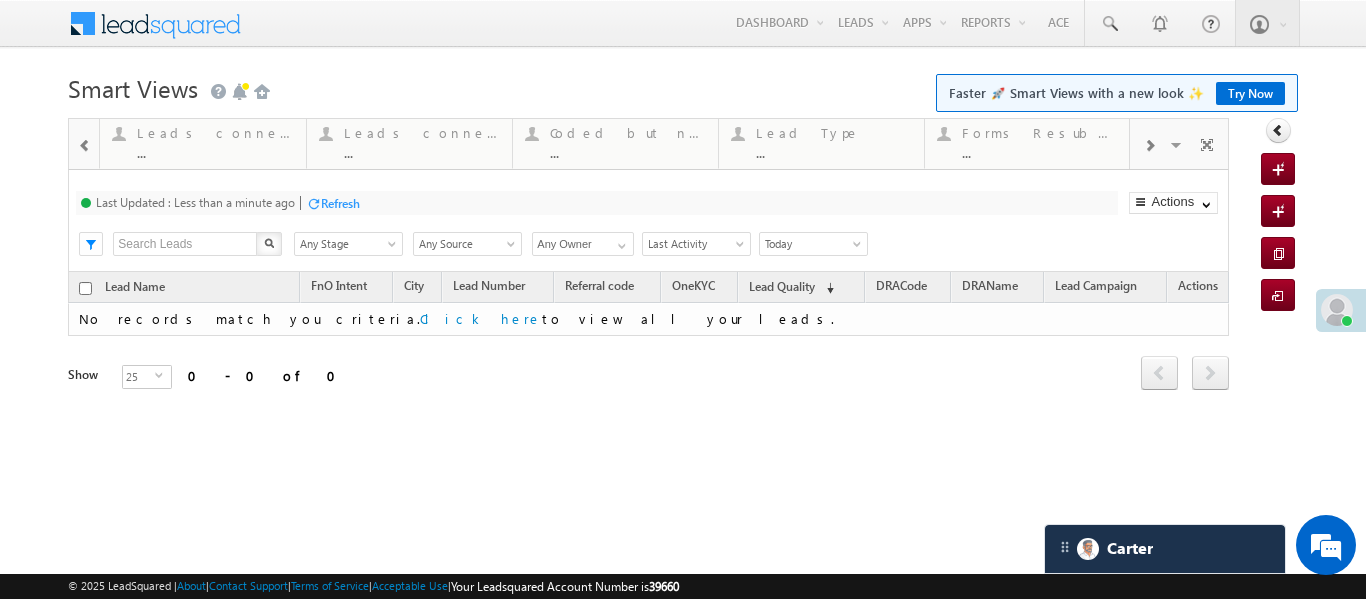 click at bounding box center (85, 144) 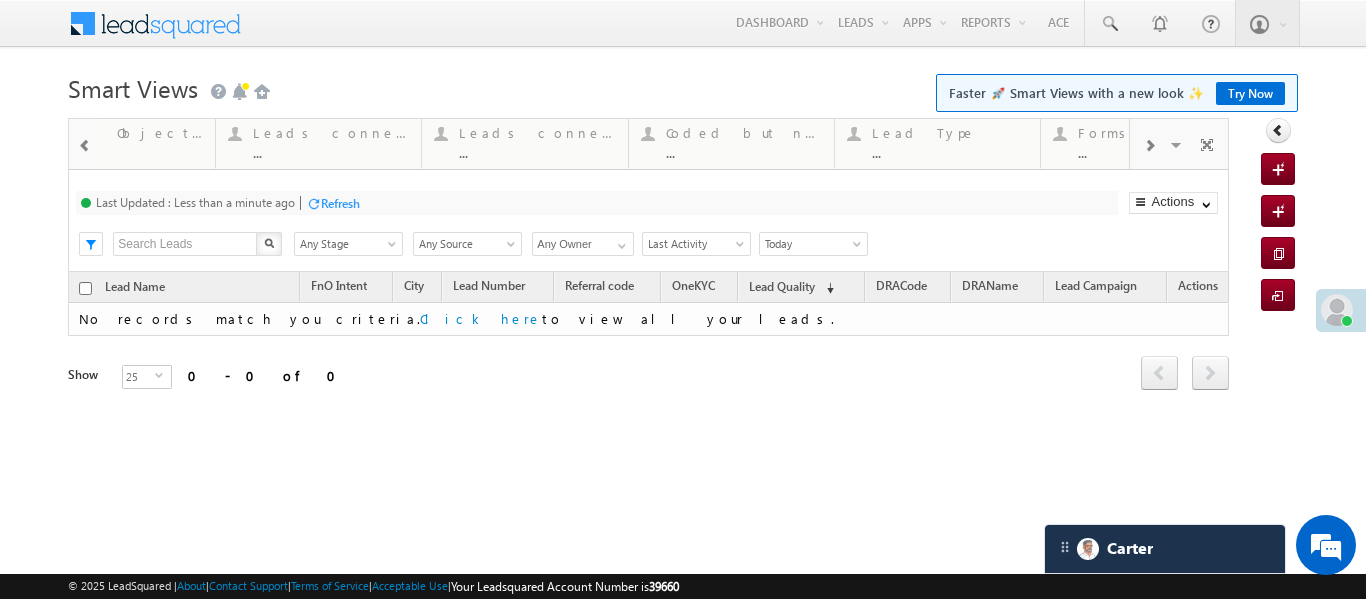 click at bounding box center (85, 144) 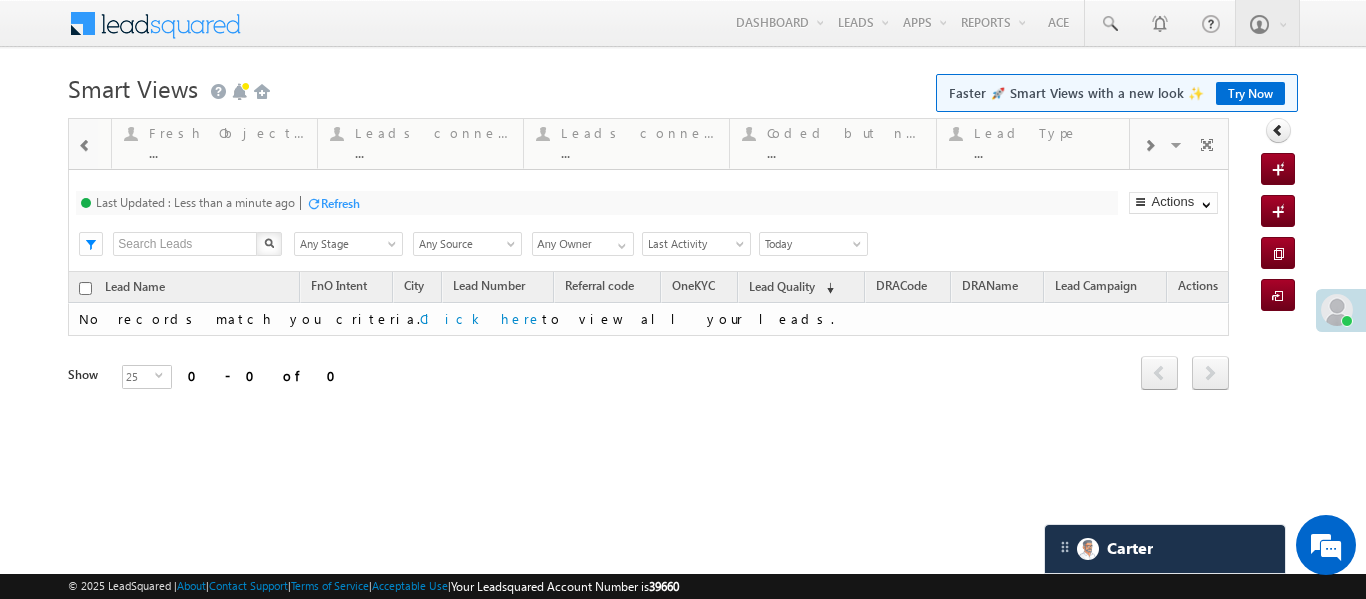 click at bounding box center [85, 144] 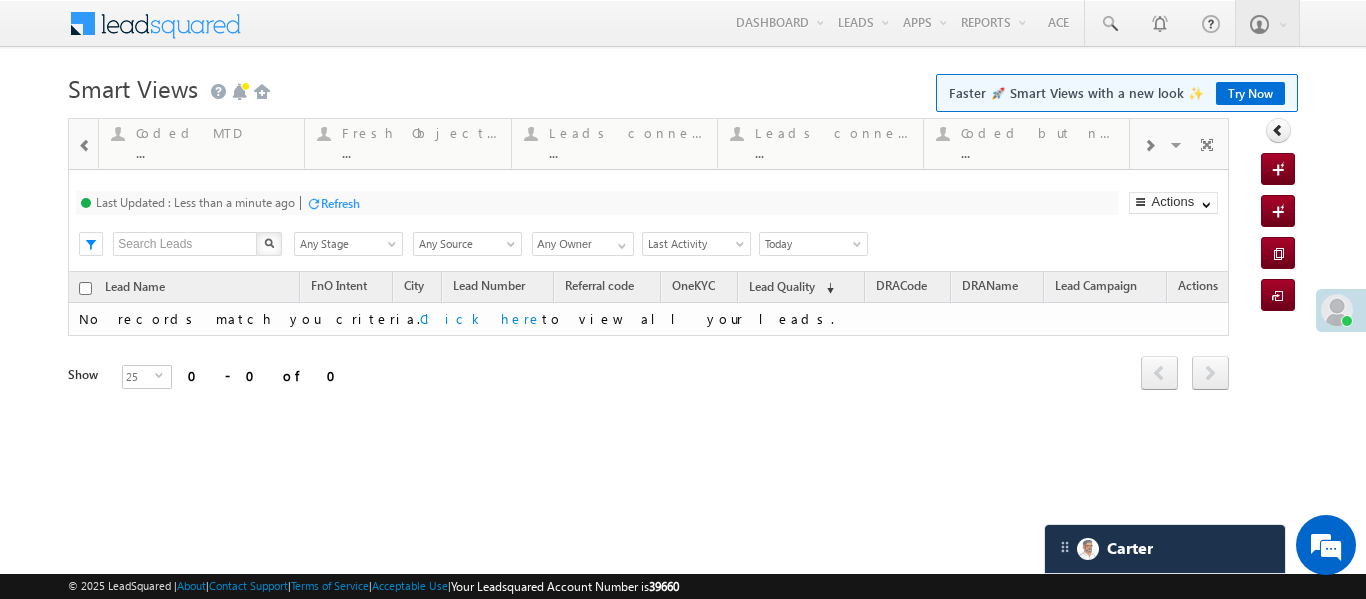 click at bounding box center [85, 144] 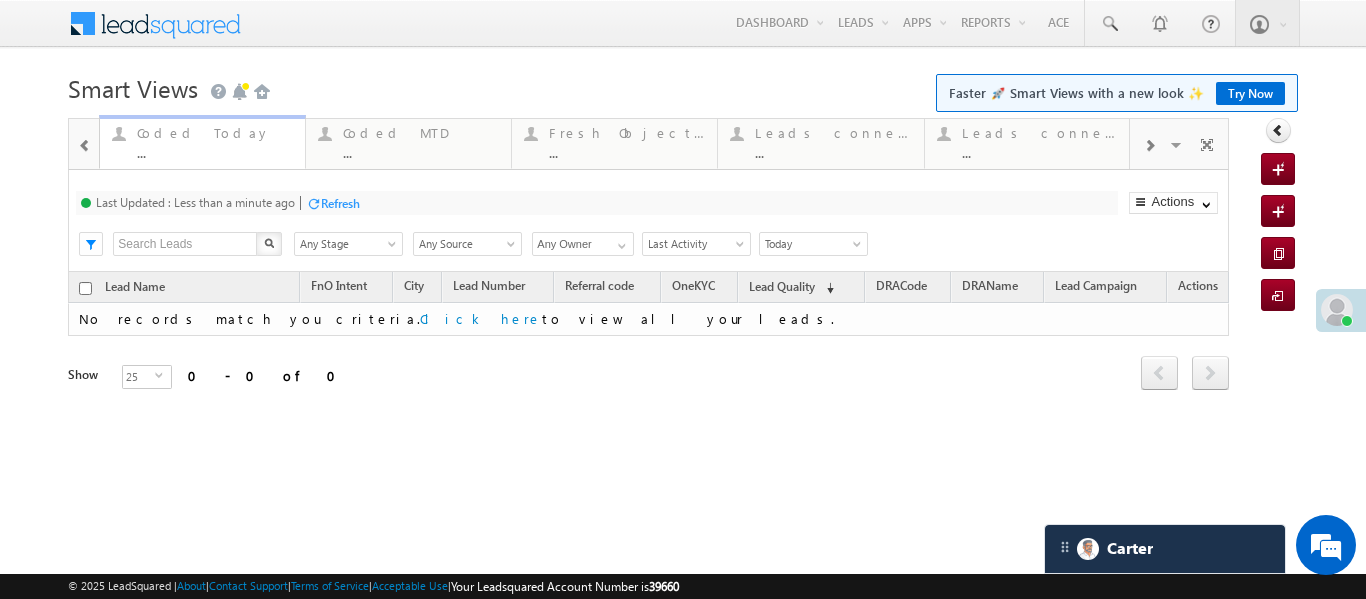 click on "Coded Today ... Details" at bounding box center (202, 142) 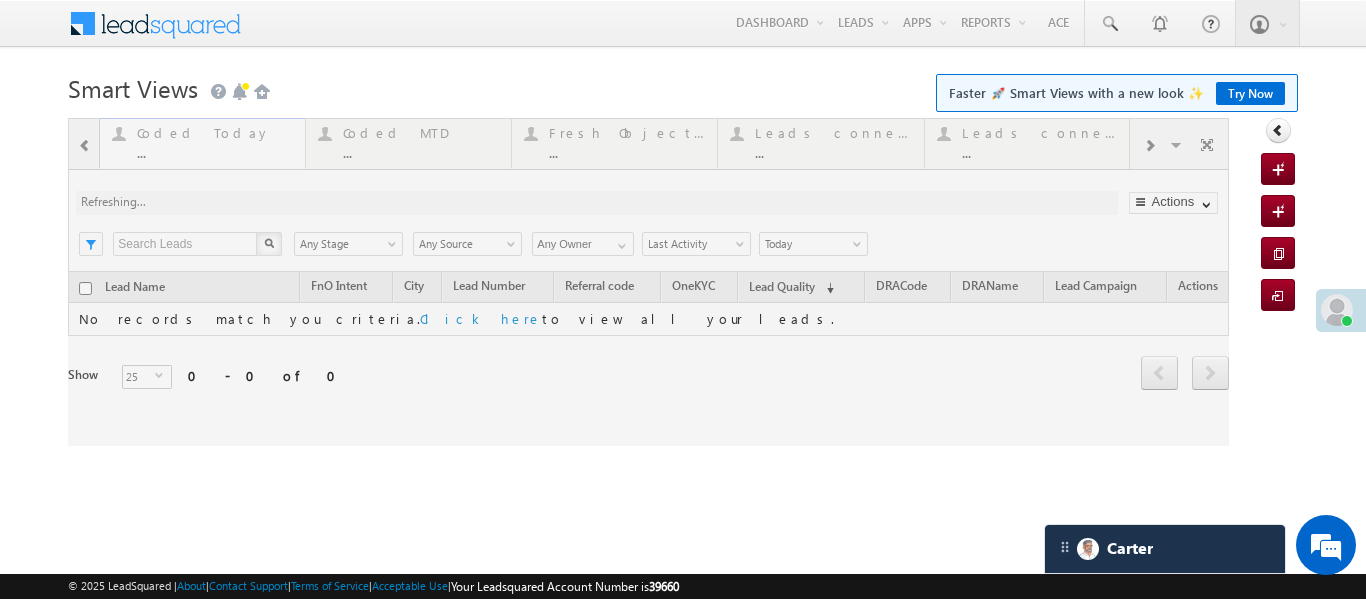 click at bounding box center (648, 282) 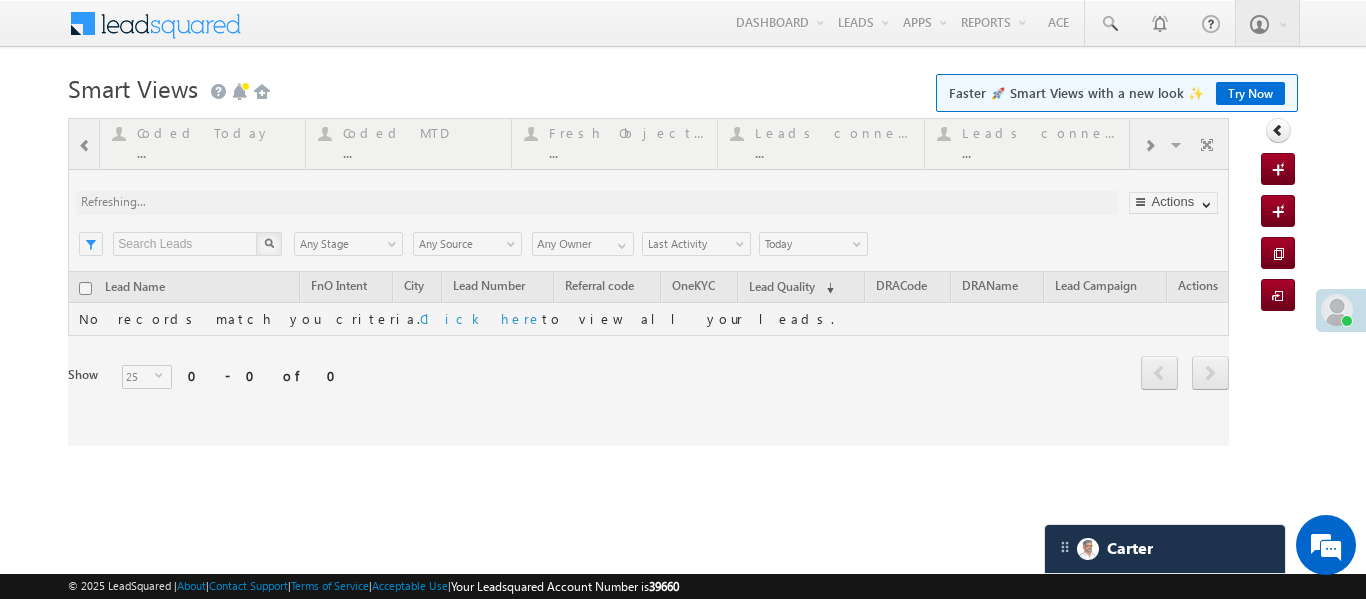 drag, startPoint x: 201, startPoint y: 163, endPoint x: 245, endPoint y: 153, distance: 45.122055 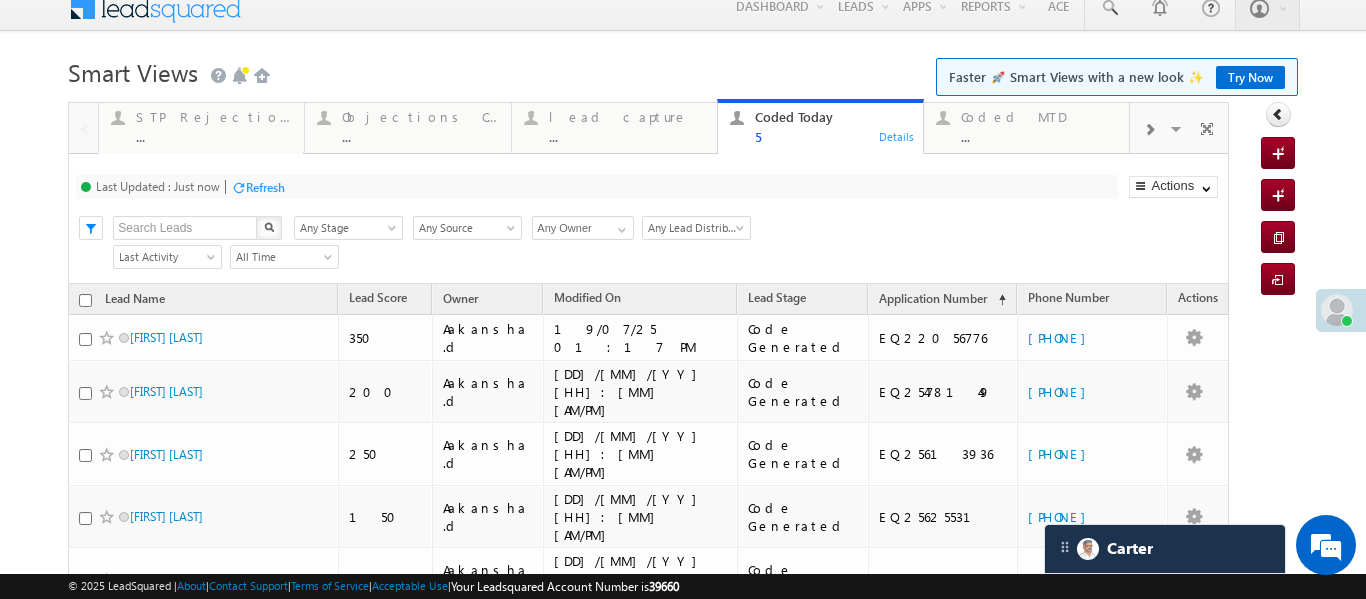 scroll, scrollTop: 0, scrollLeft: 0, axis: both 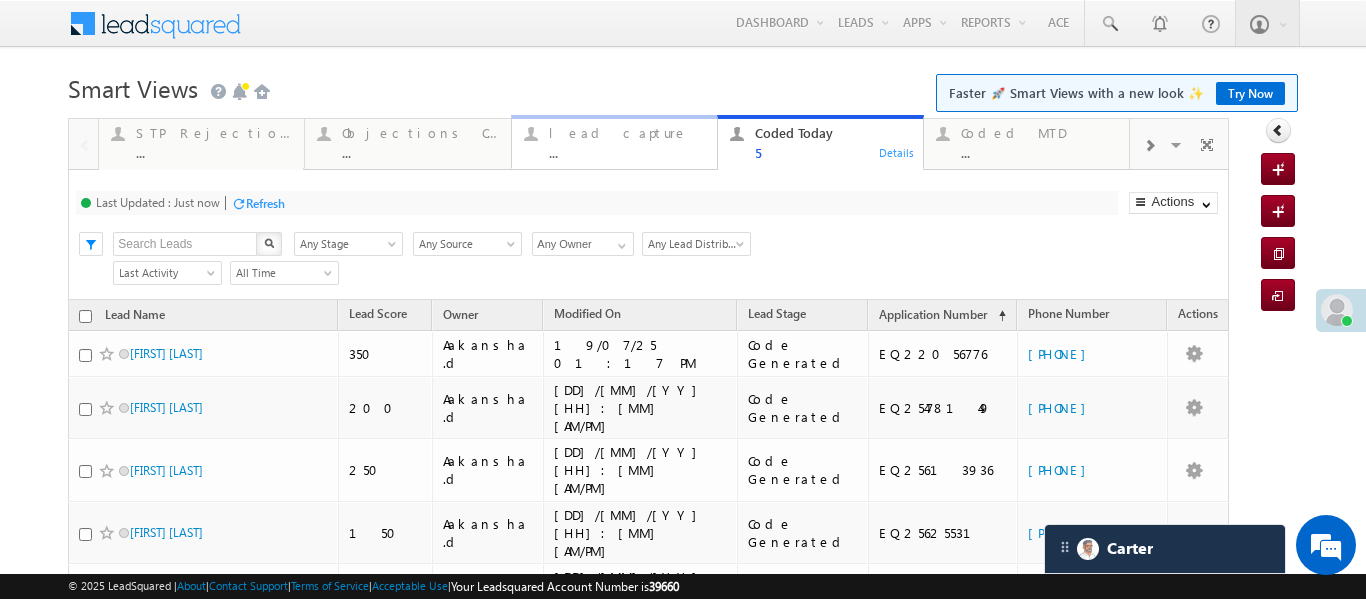 click on "..." at bounding box center (627, 152) 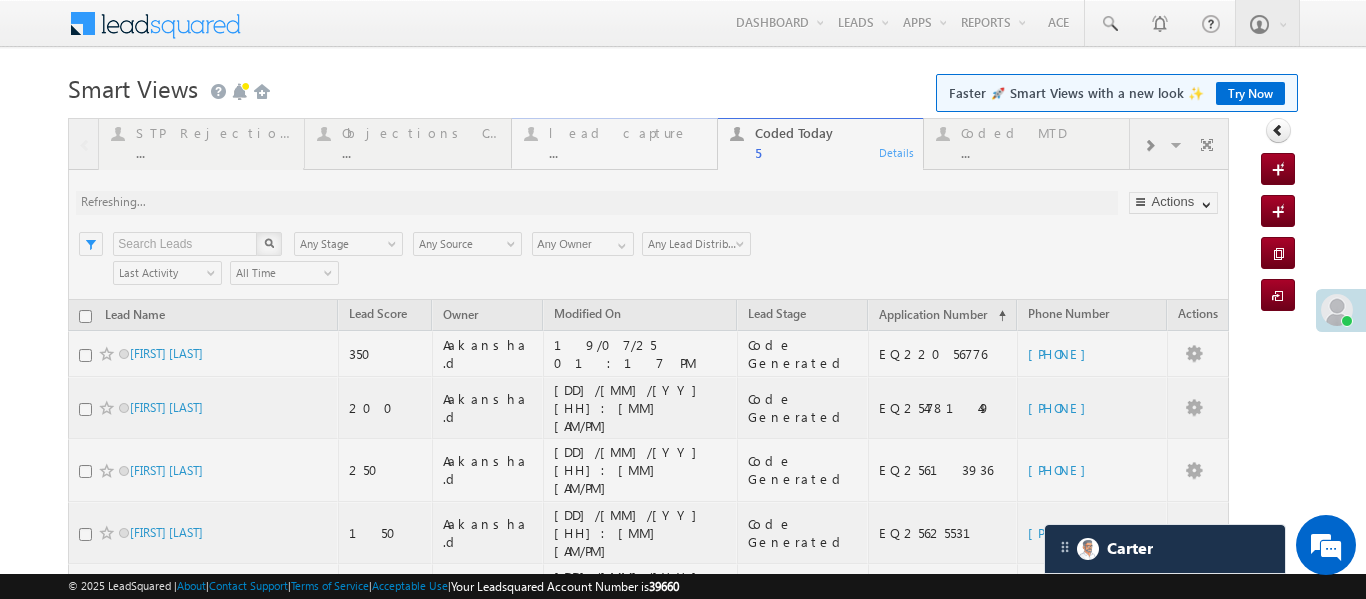 click at bounding box center (648, 427) 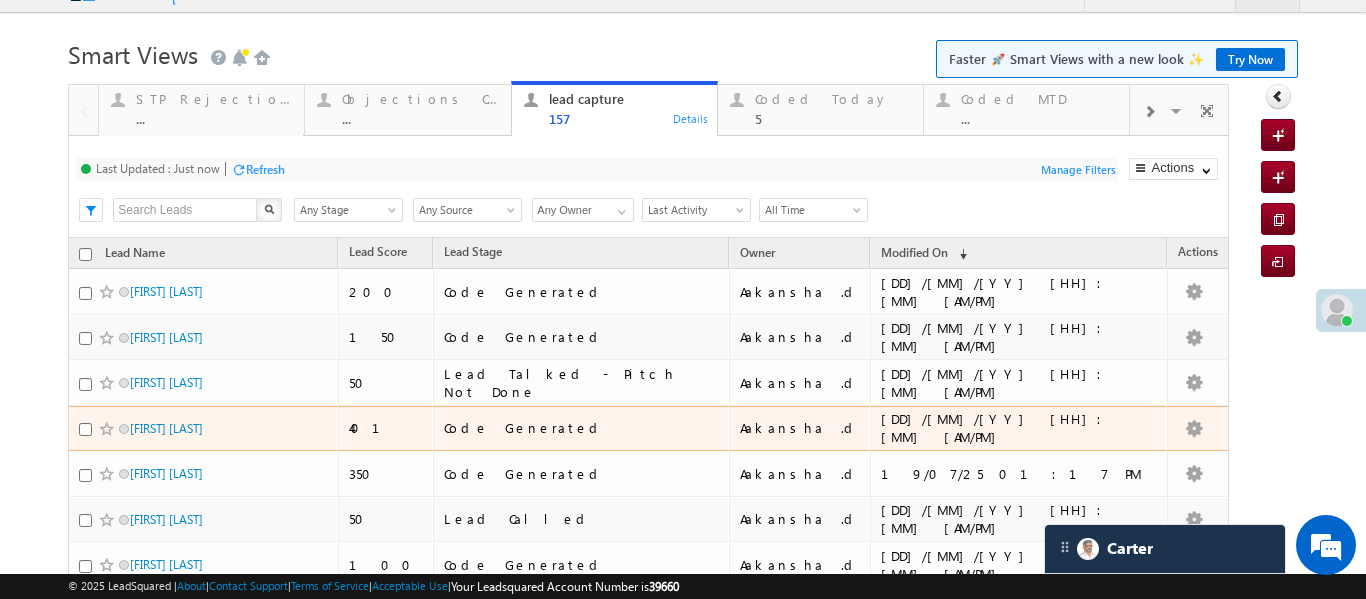 scroll, scrollTop: 236, scrollLeft: 0, axis: vertical 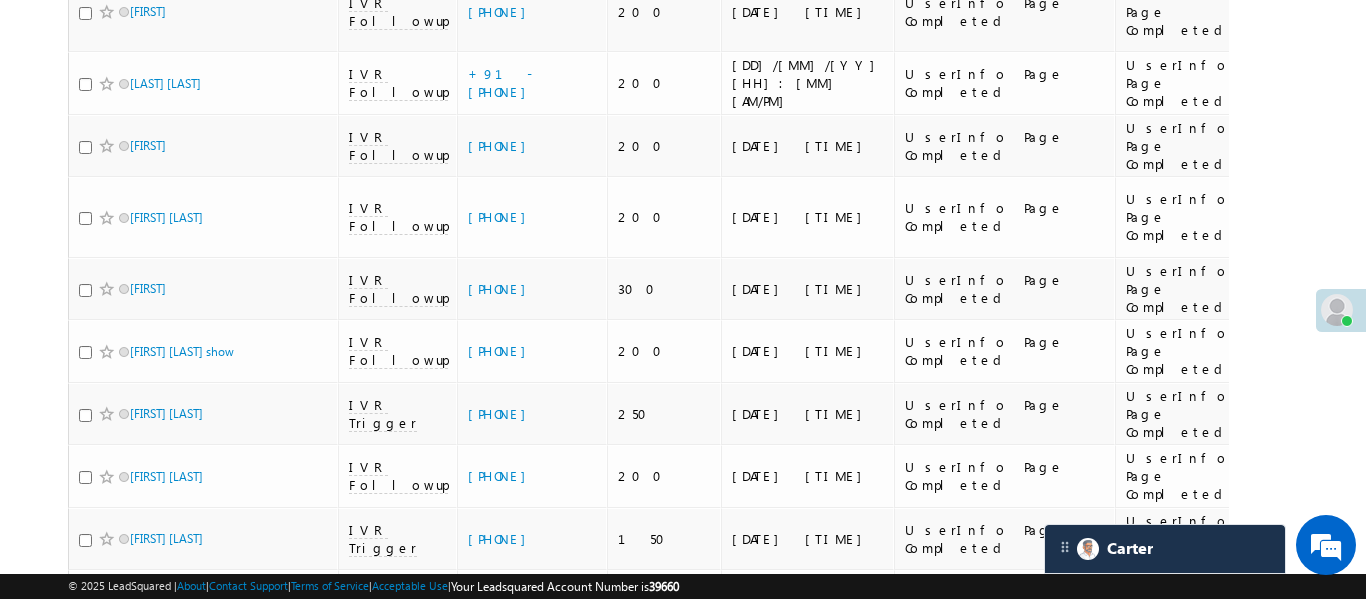 click on "2" at bounding box center [1046, 3074] 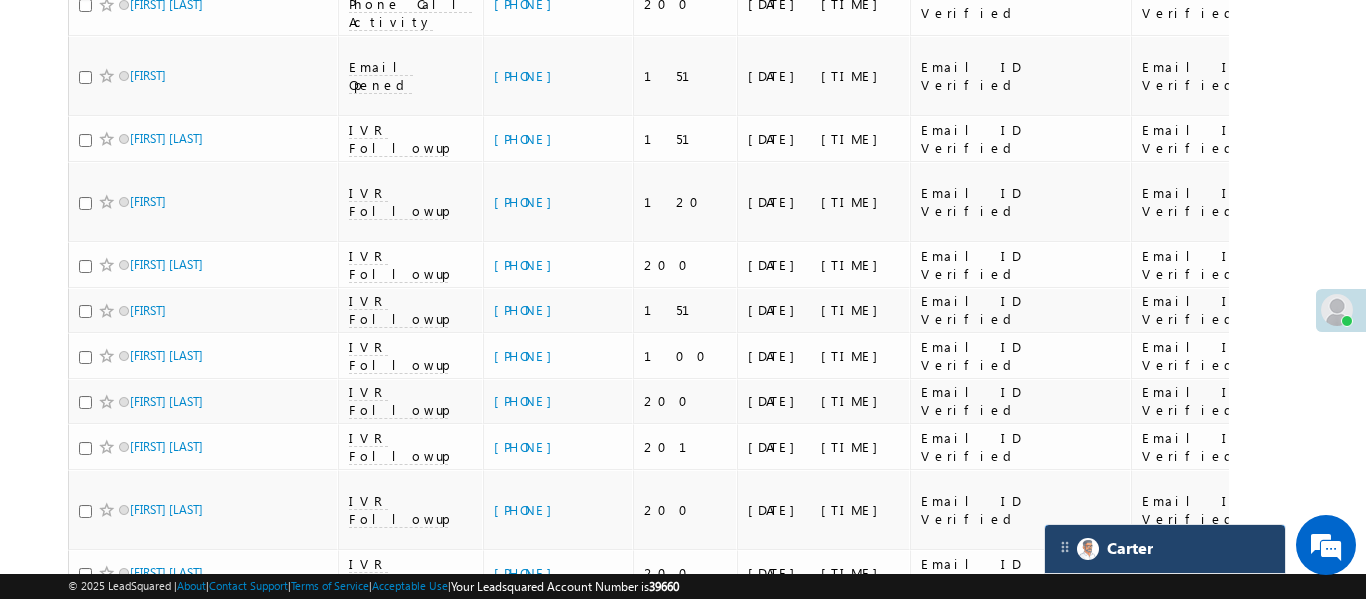 click on "Carter" at bounding box center [1165, 549] 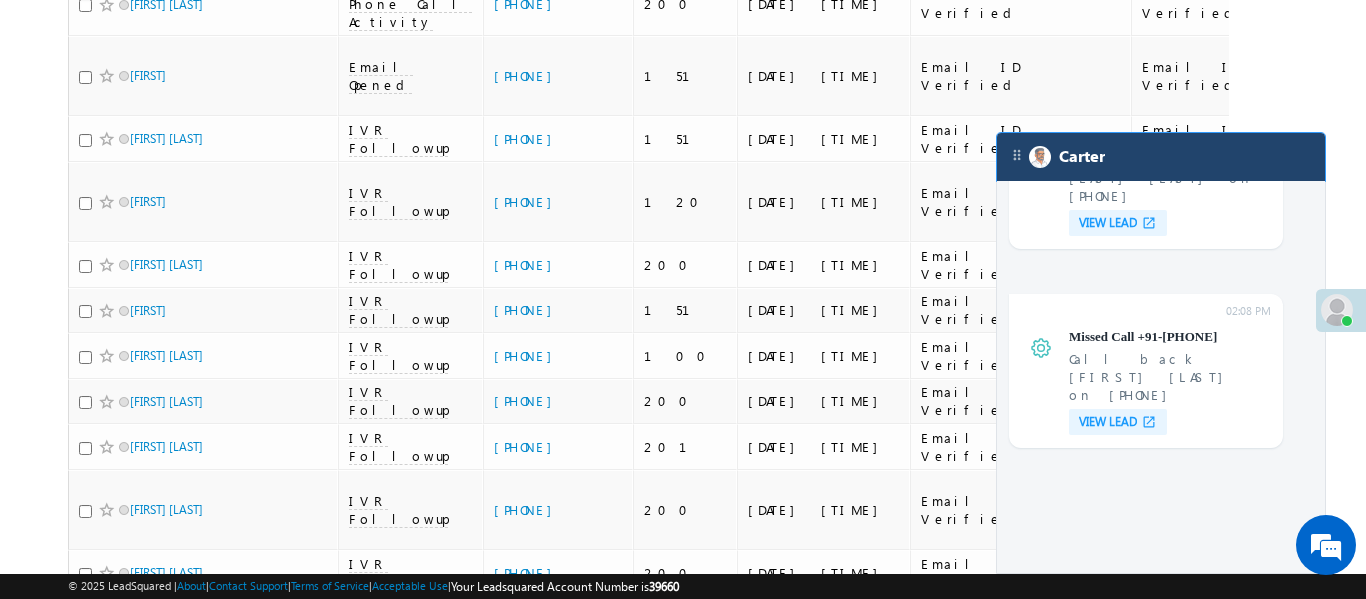 scroll, scrollTop: 8077, scrollLeft: 0, axis: vertical 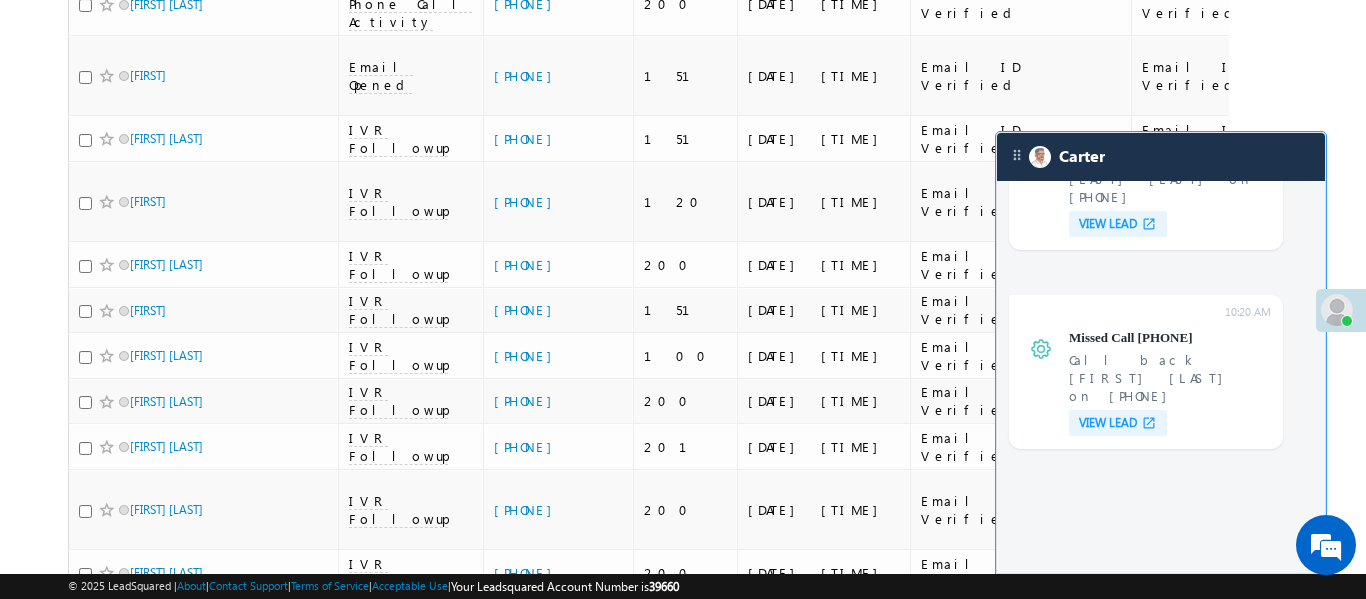 click on "VIEW LEAD" at bounding box center [1108, 1466] 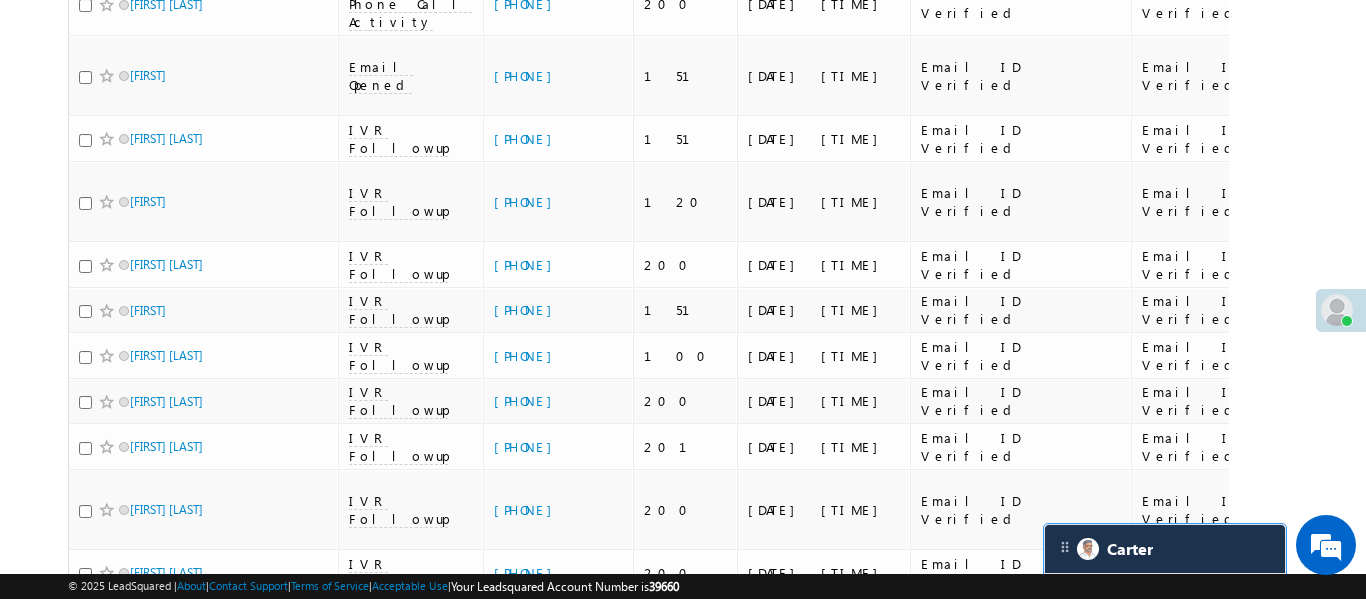 scroll, scrollTop: 8208, scrollLeft: 0, axis: vertical 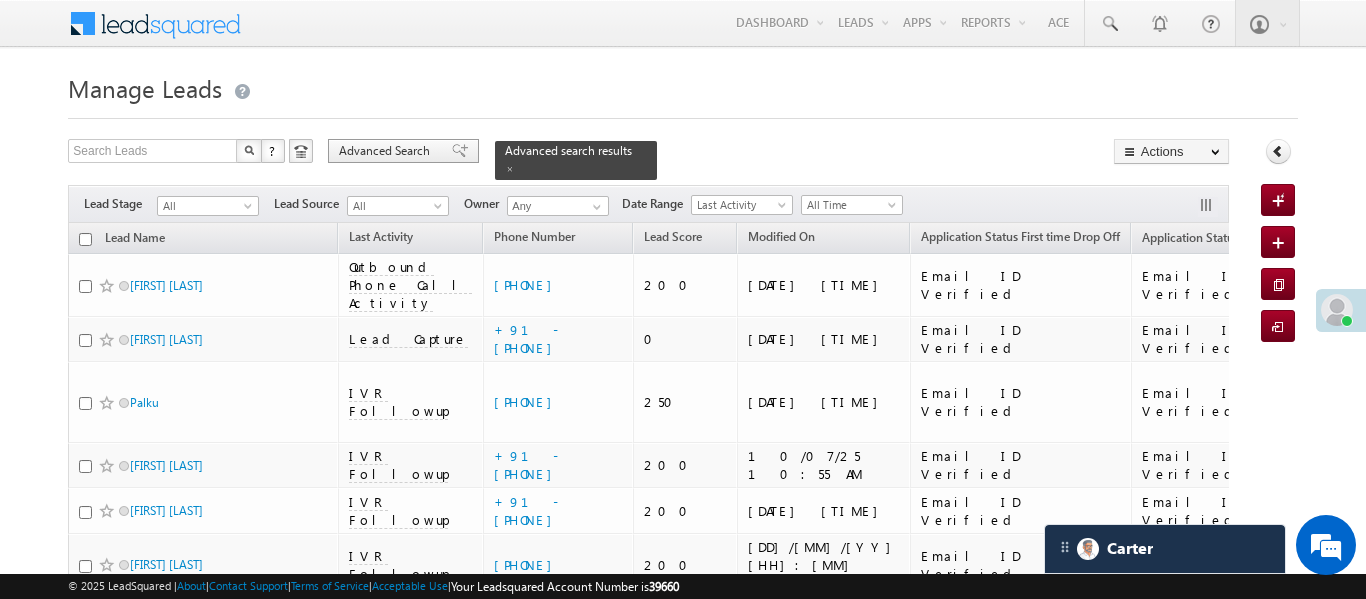 click on "Advanced Search" at bounding box center (387, 151) 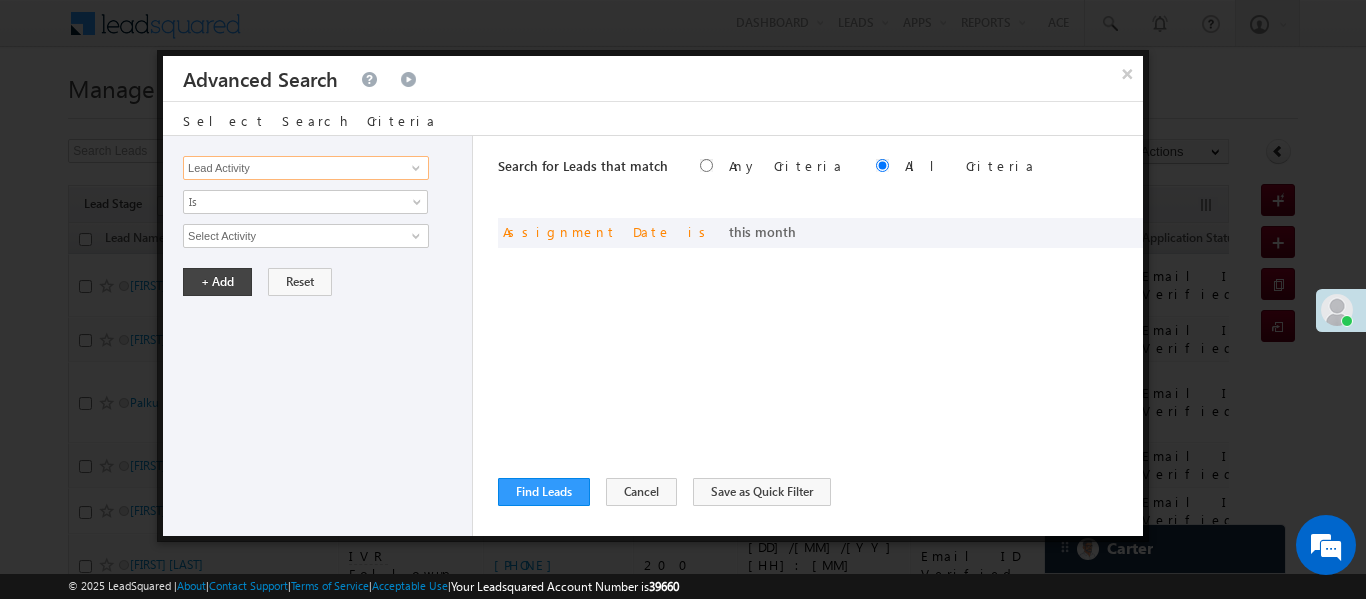 click on "Lead Activity" at bounding box center [306, 168] 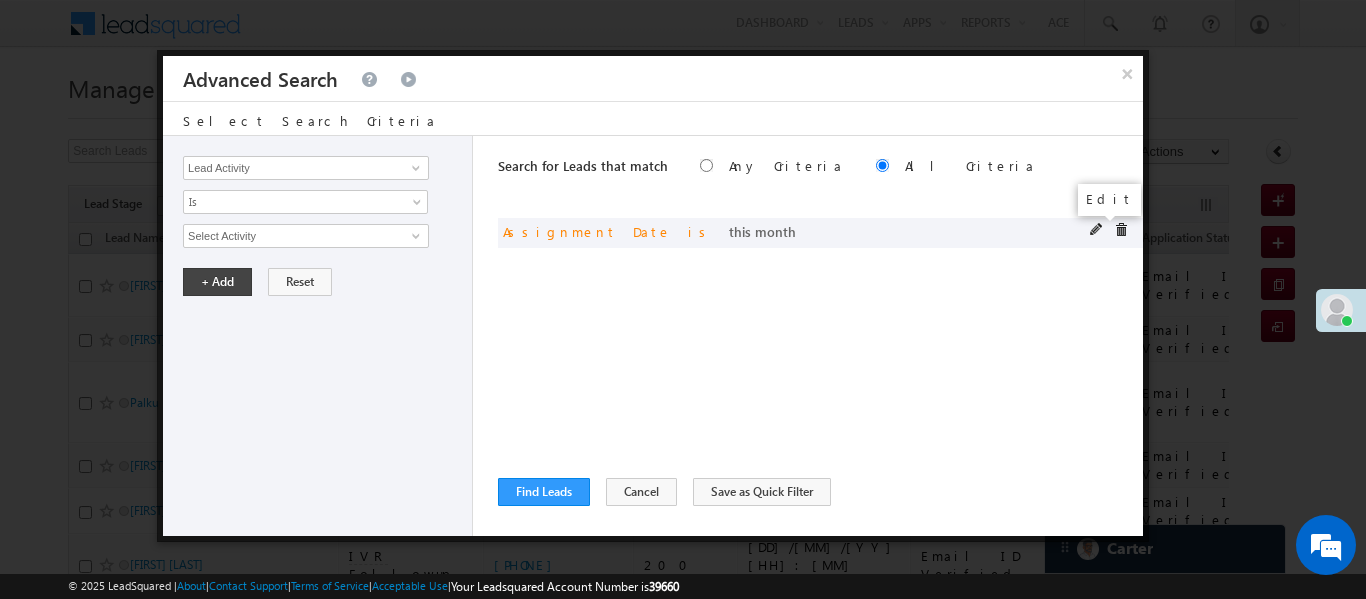 click at bounding box center (1097, 230) 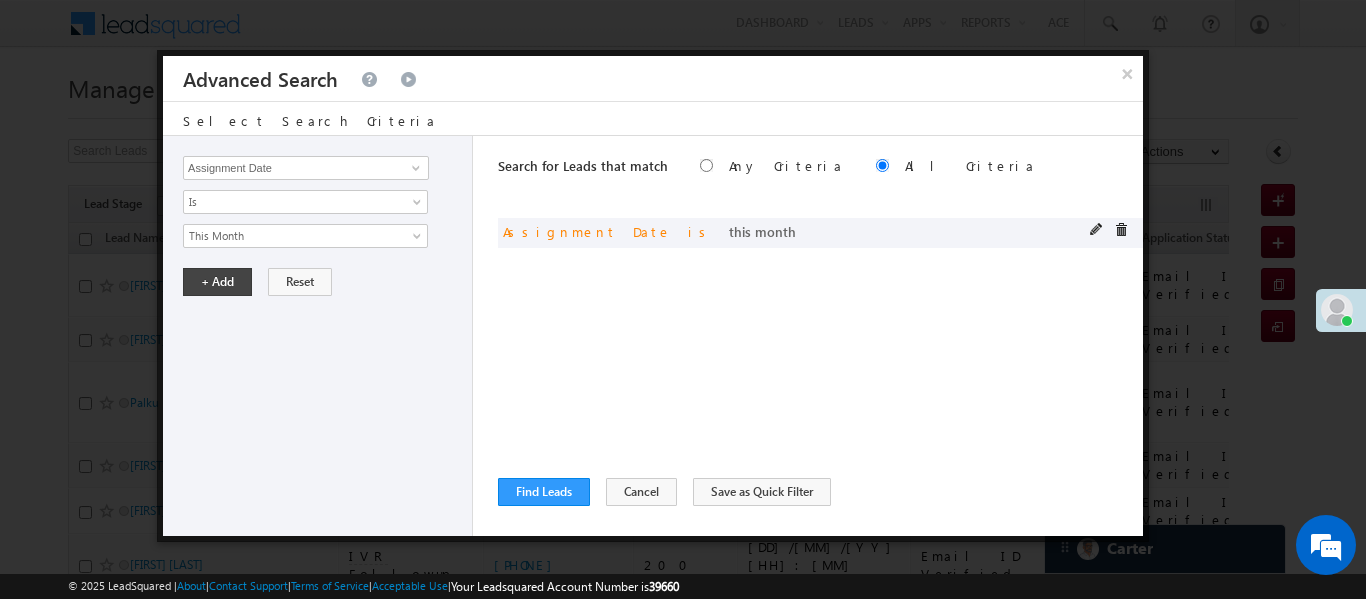click on "and  Assignment Date   is   this month" at bounding box center (820, 233) 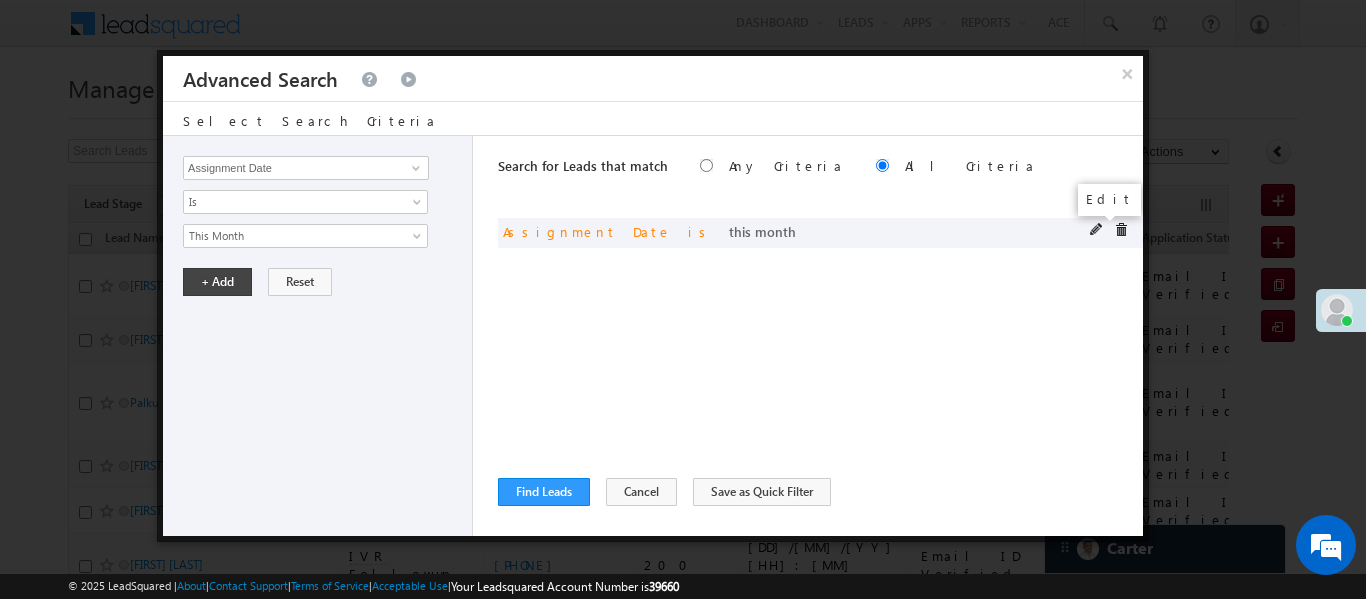 click at bounding box center (1097, 230) 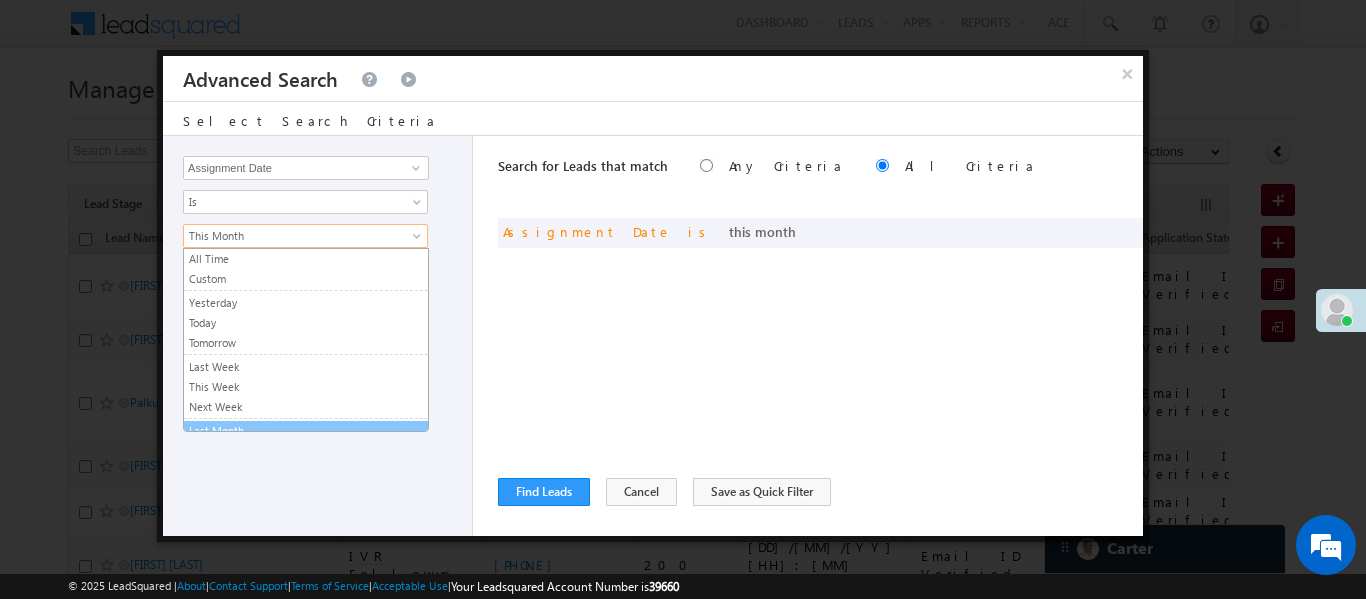 scroll, scrollTop: 0, scrollLeft: 0, axis: both 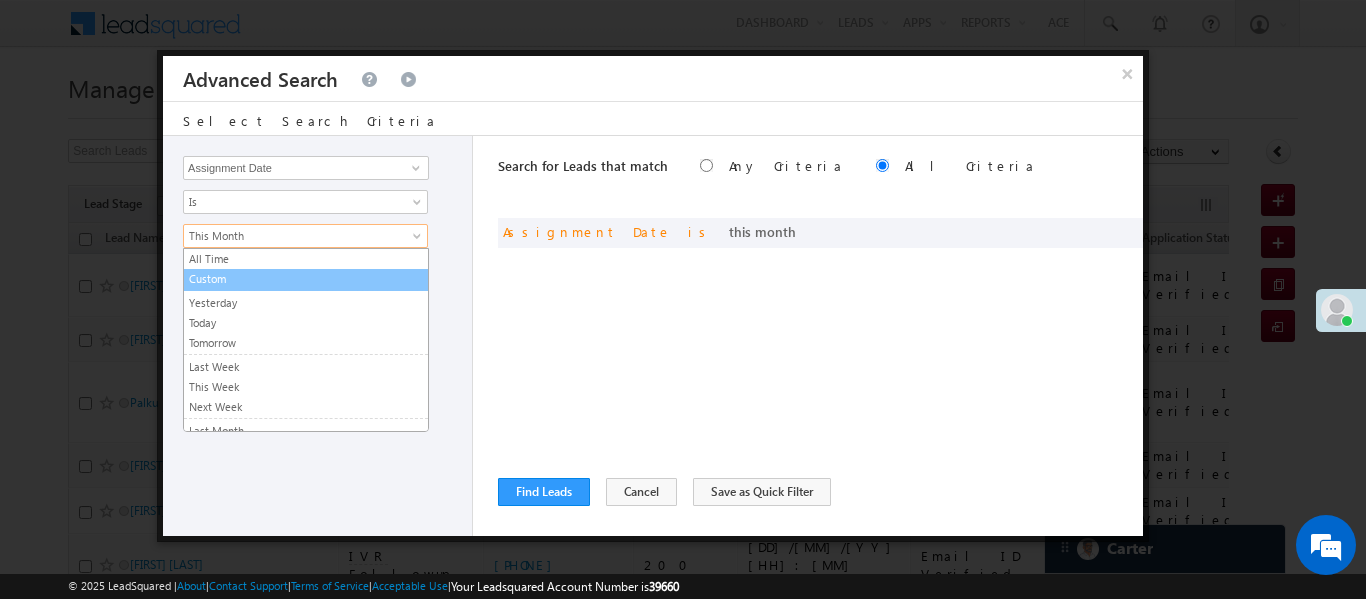 click on "Custom" at bounding box center (306, 279) 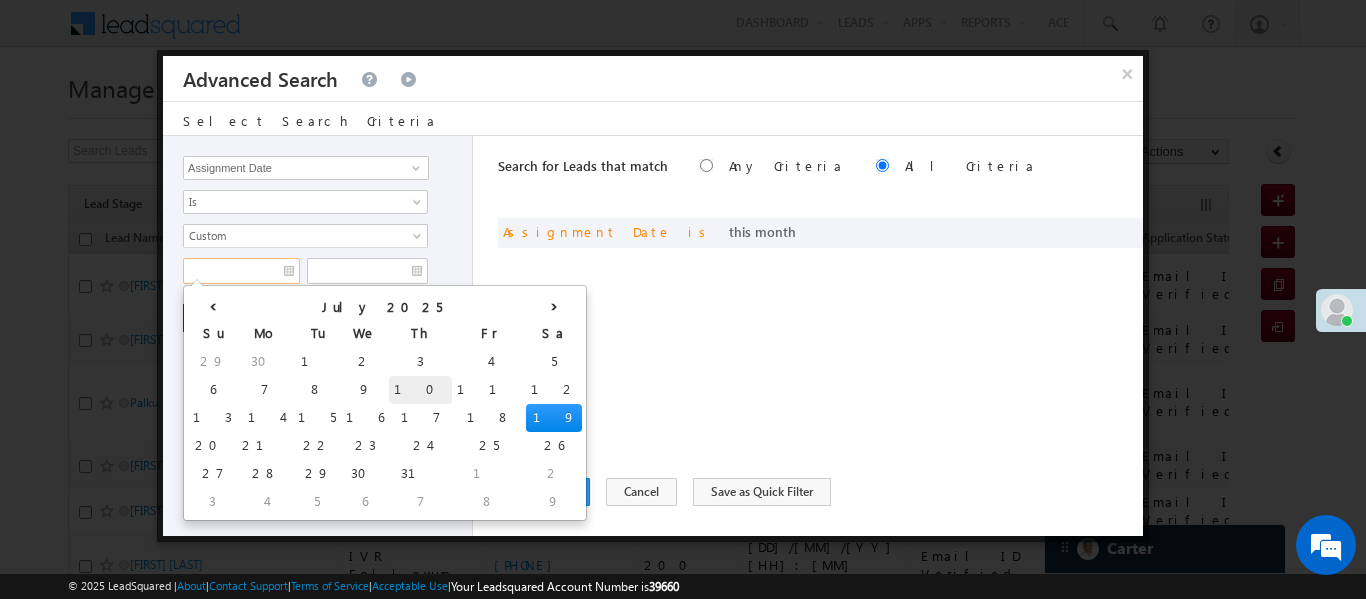 click on "10" at bounding box center (420, 390) 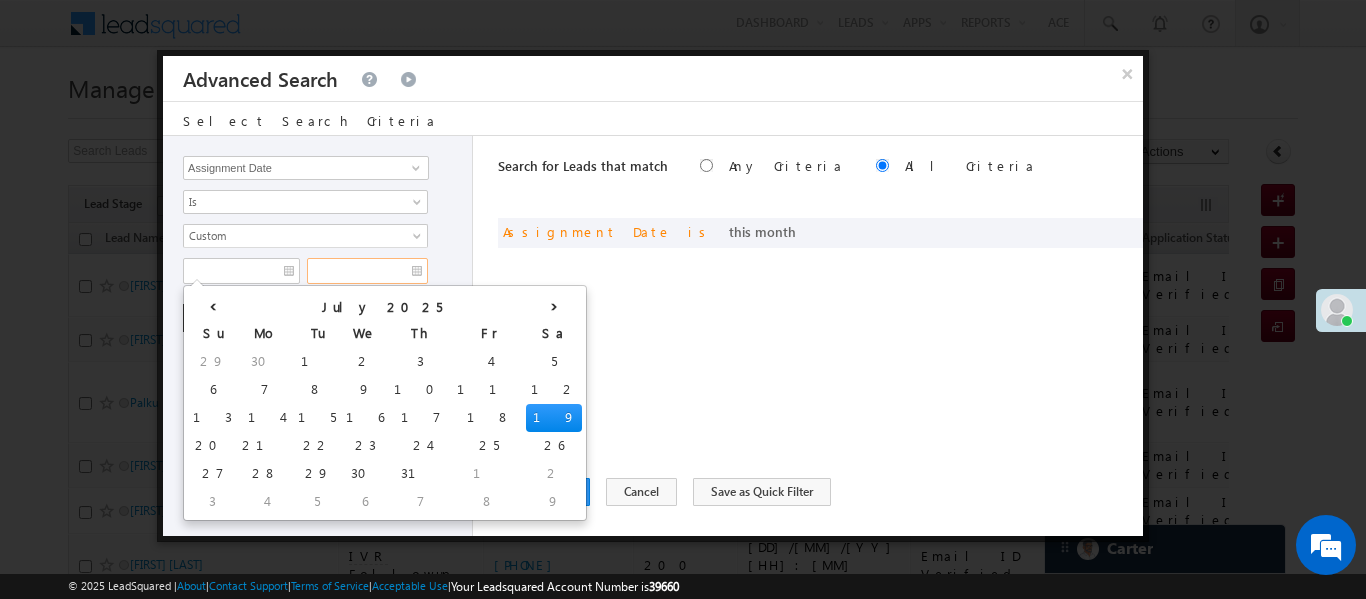 click at bounding box center [367, 271] 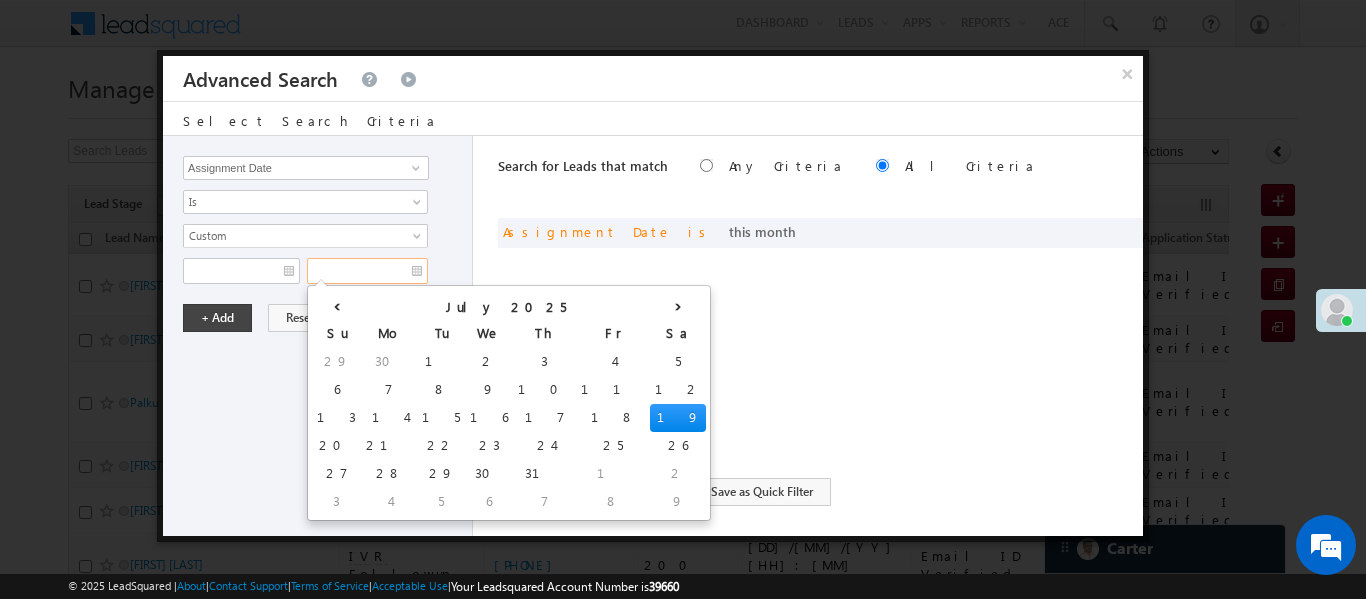 type on "10/07/25" 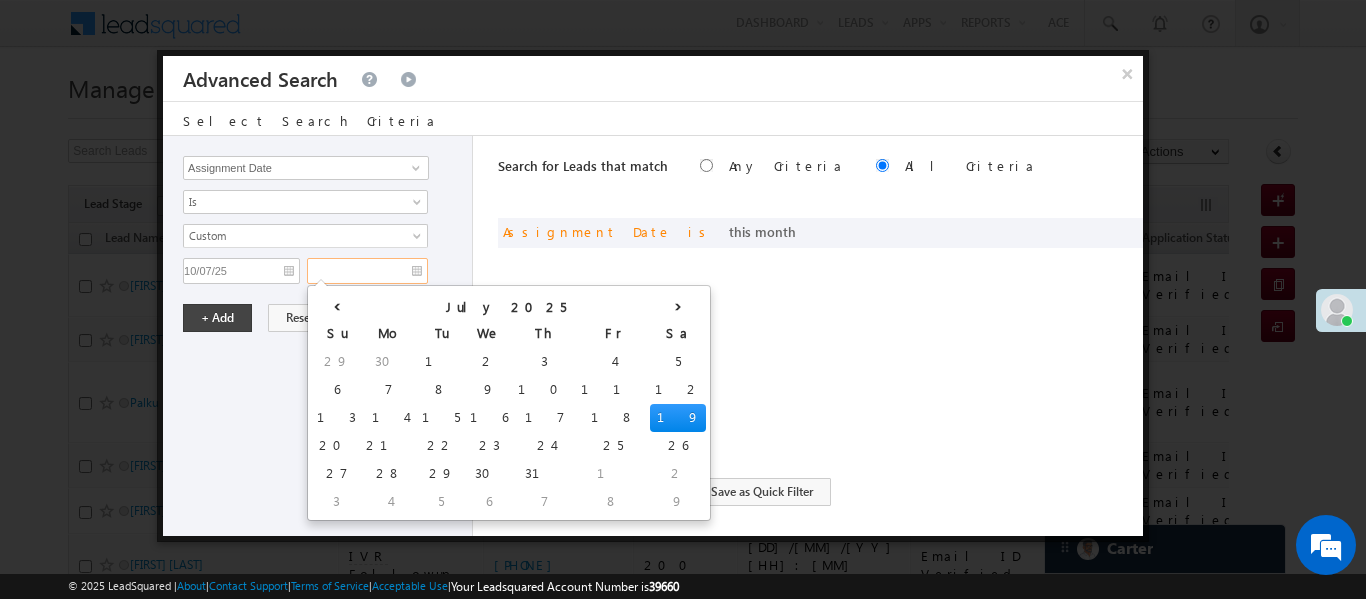 click on "19" at bounding box center [678, 418] 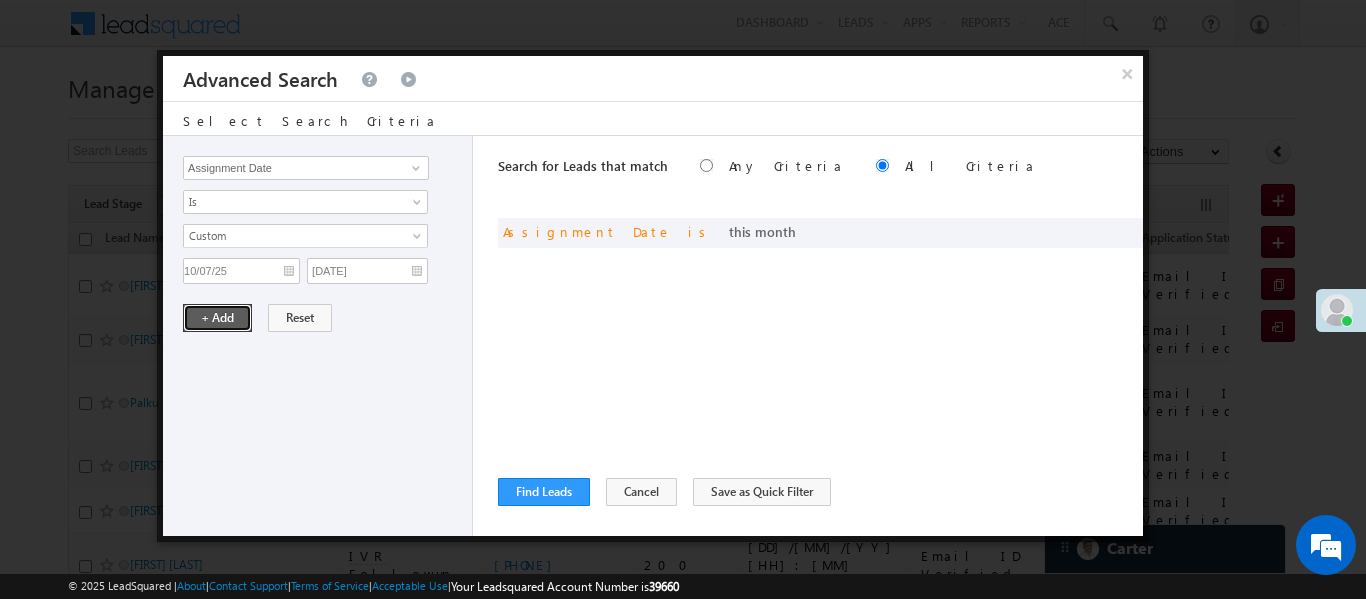 click on "+ Add" at bounding box center (217, 318) 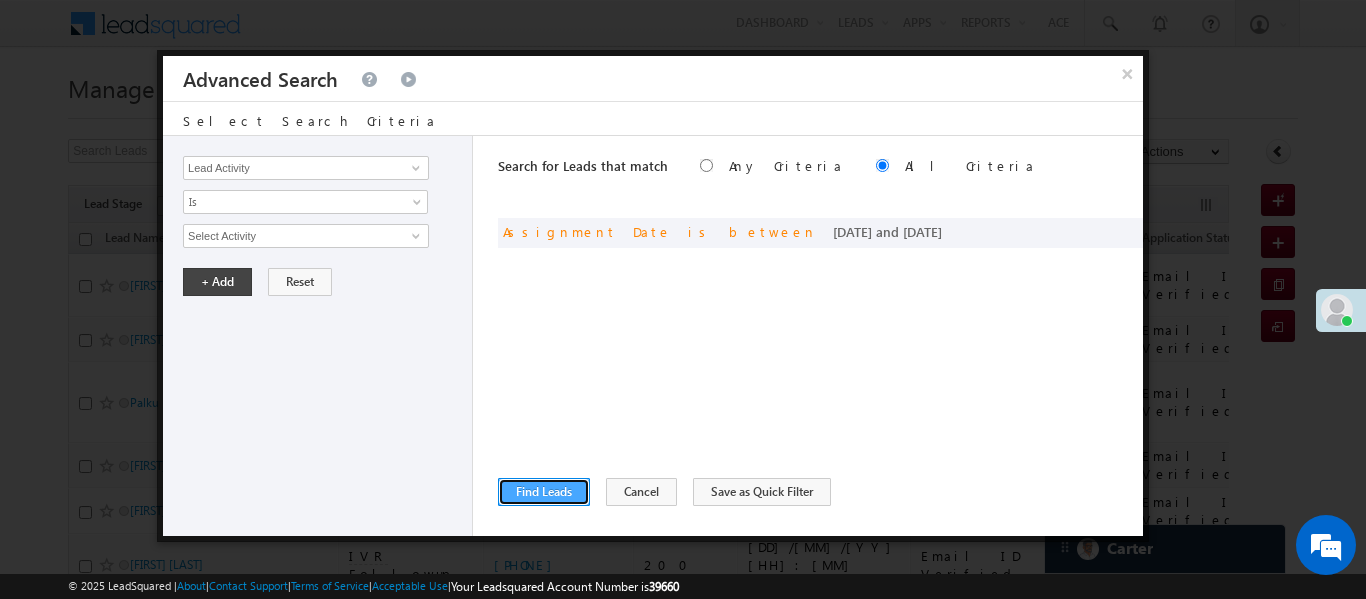 click on "Find Leads" at bounding box center [544, 492] 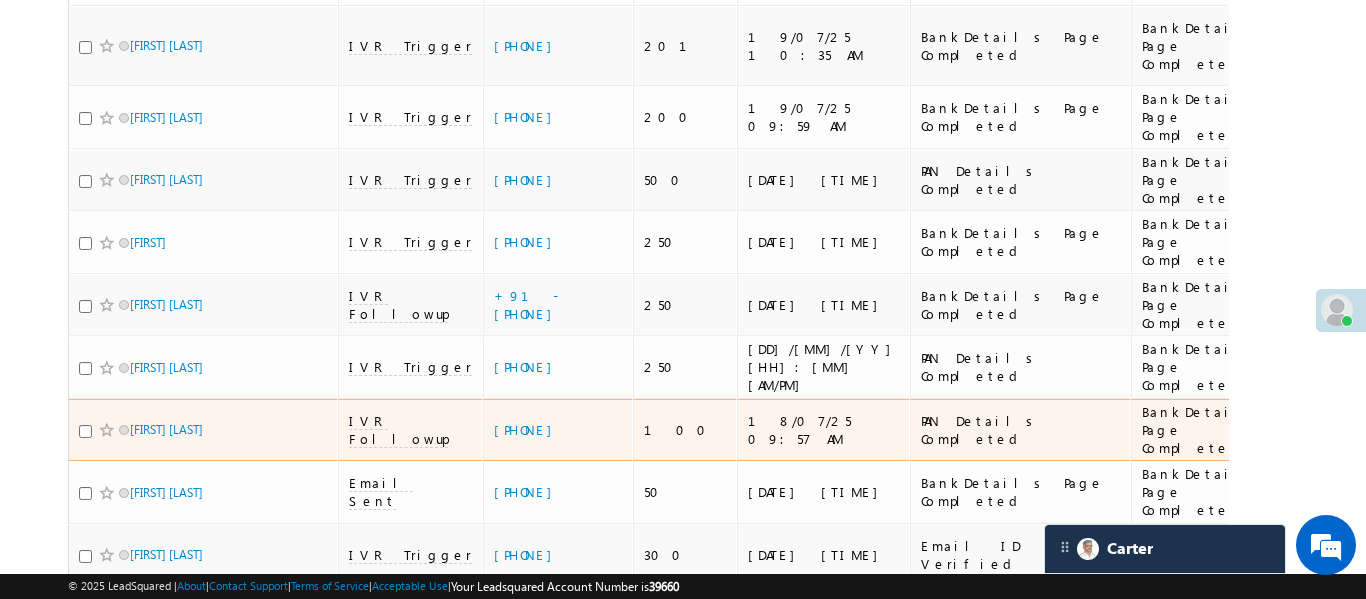 scroll, scrollTop: 567, scrollLeft: 0, axis: vertical 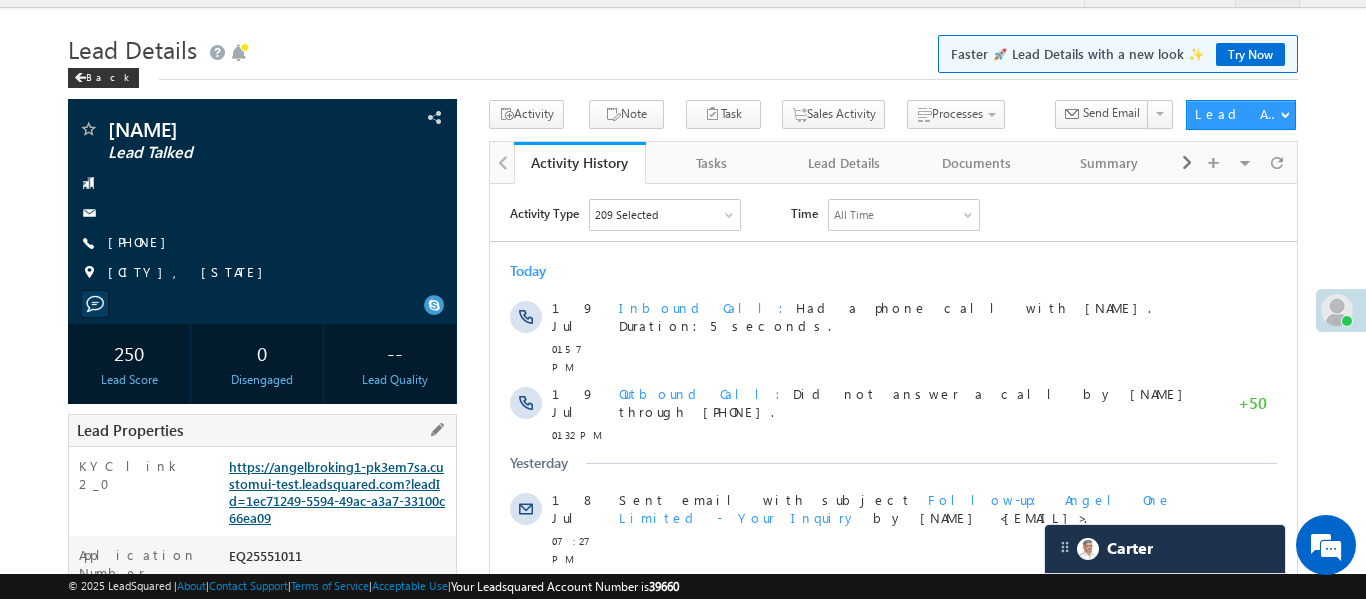 click on "https://angelbroking1-pk3em7sa.customui-test.leadsquared.com?leadId=1ec71249-5594-49ac-a3a7-33100c66ea09" at bounding box center (337, 492) 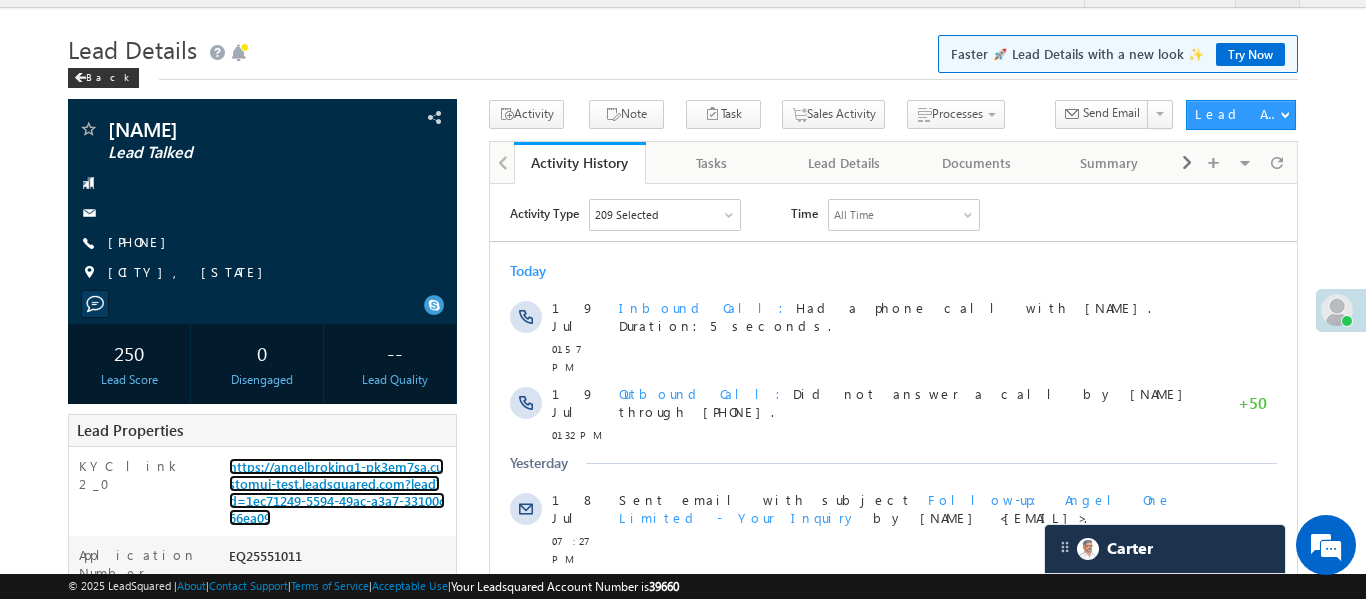 scroll, scrollTop: 9129, scrollLeft: 0, axis: vertical 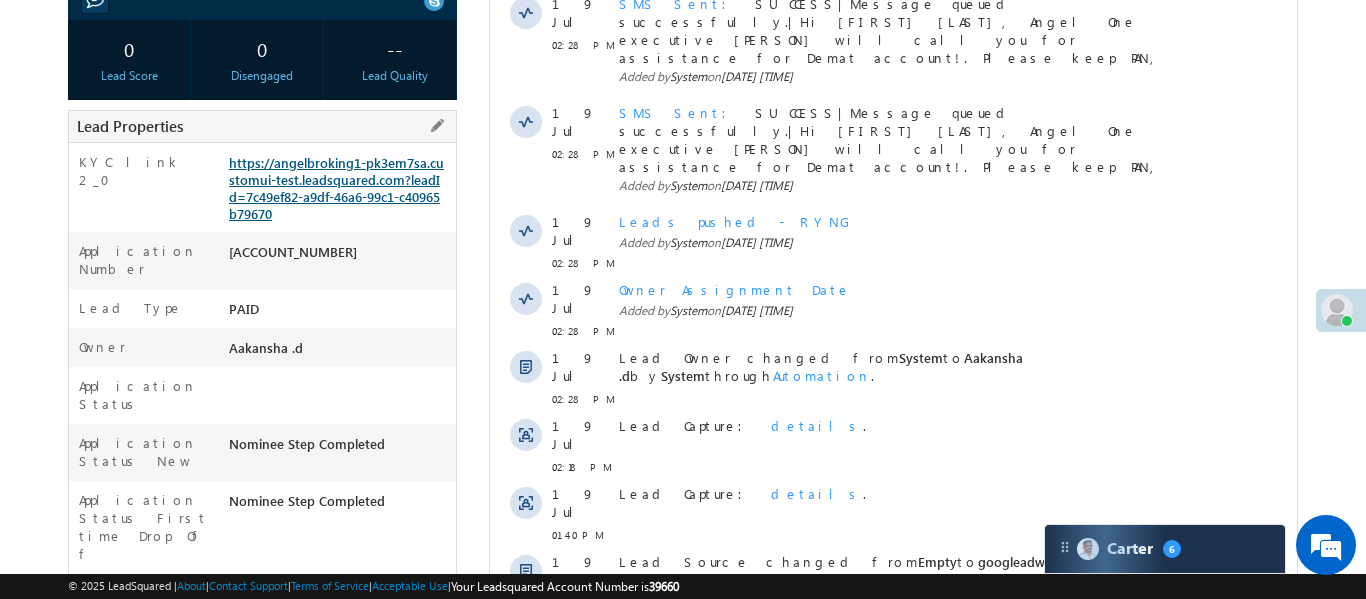 click on "https://angelbroking1-pk3em7sa.customui-test.leadsquared.com?leadId=7c49ef82-a9df-46a6-99c1-c40965b79670" at bounding box center [336, 188] 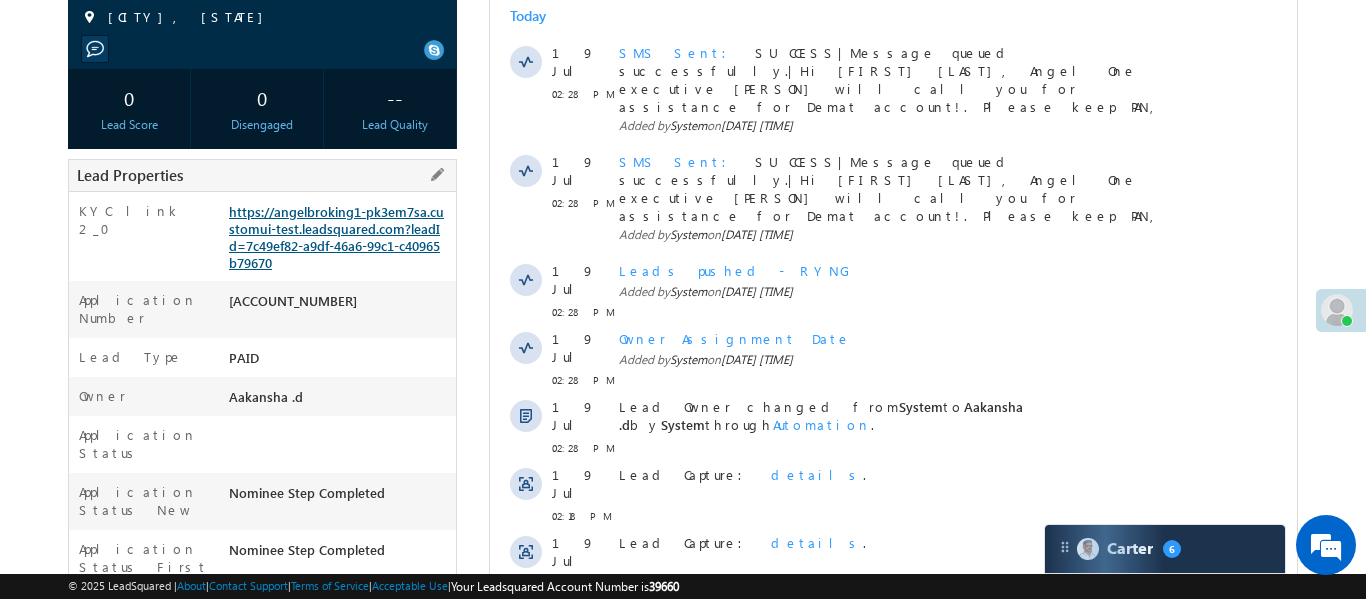 scroll, scrollTop: 372, scrollLeft: 0, axis: vertical 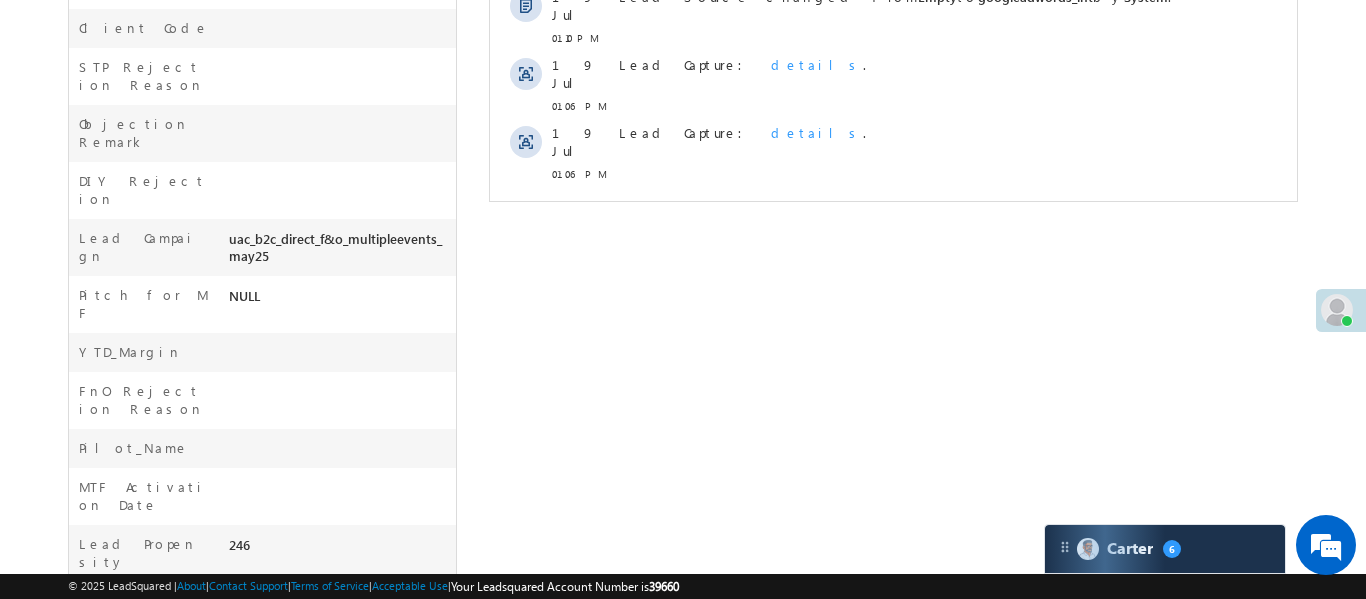 click on "Show More" at bounding box center (892, 210) 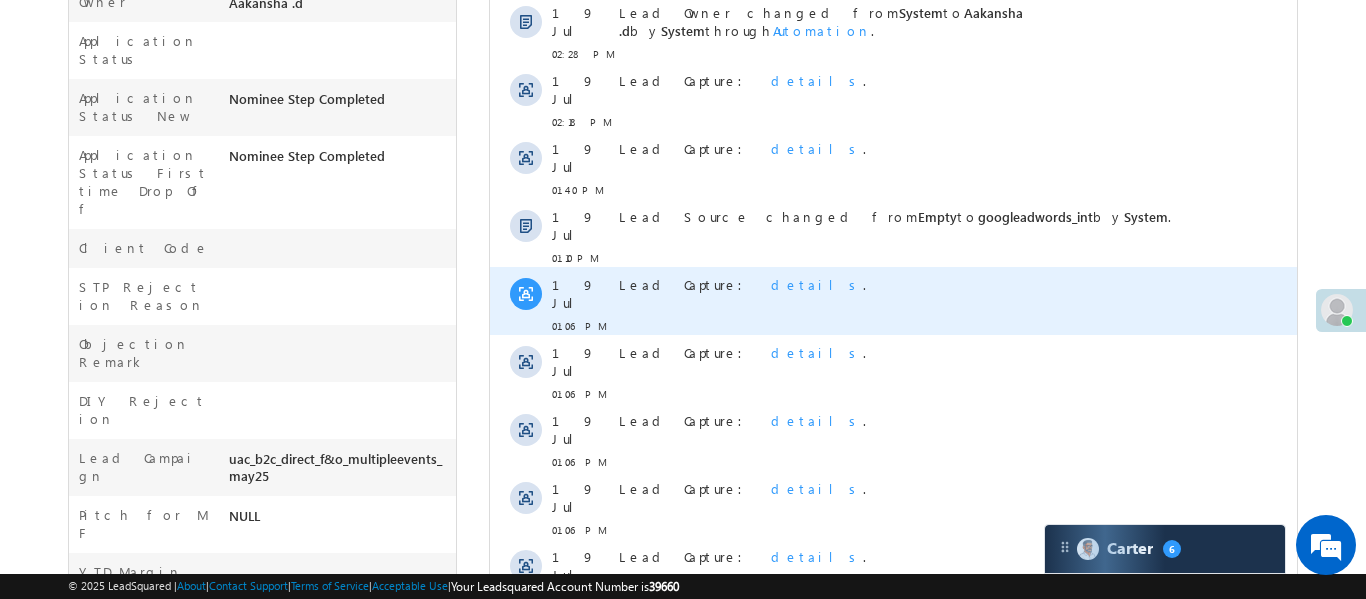 scroll, scrollTop: 687, scrollLeft: 0, axis: vertical 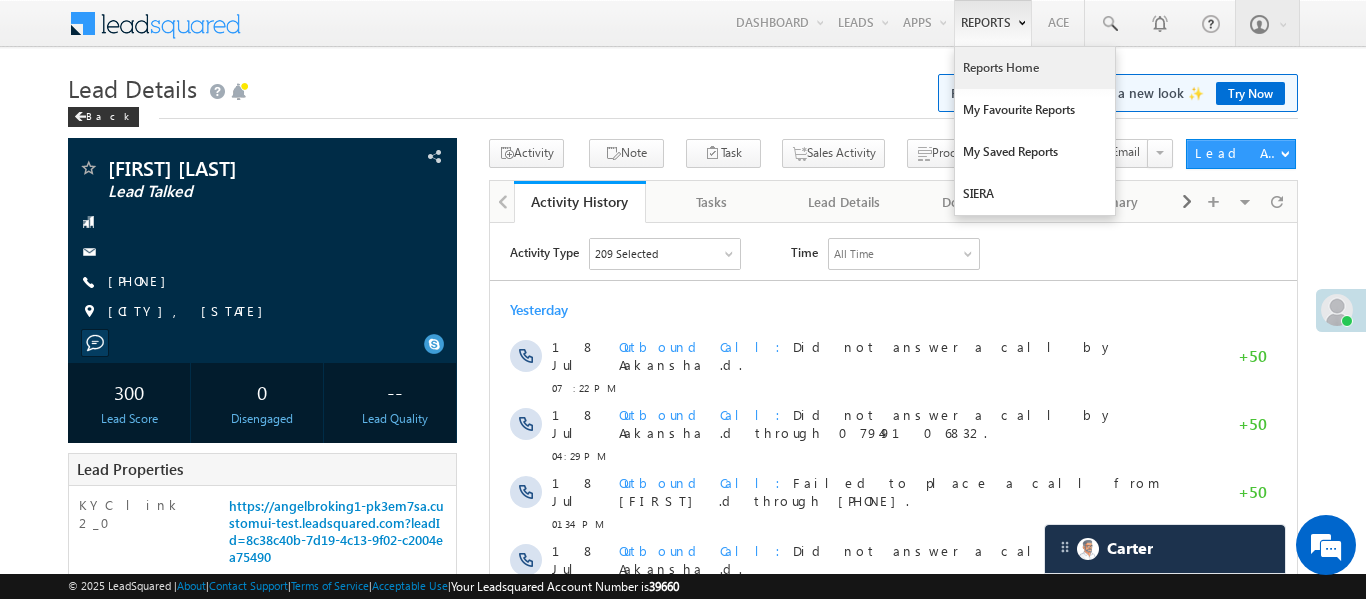 click on "Reports Home" at bounding box center (1035, 68) 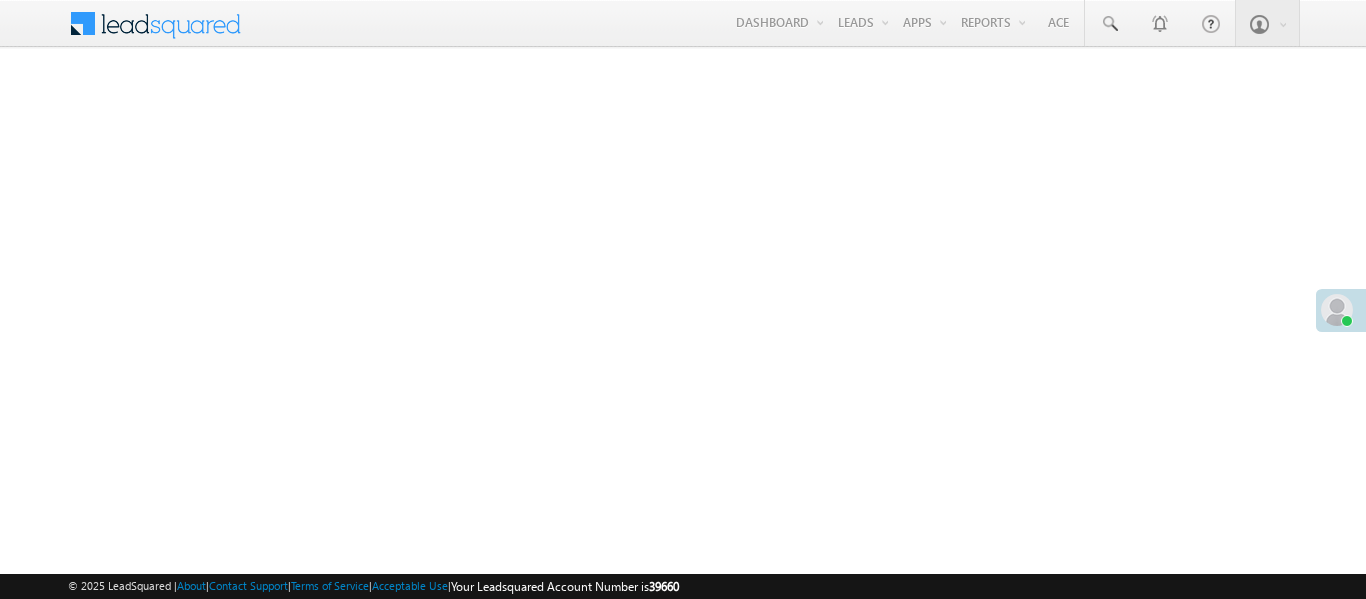 scroll, scrollTop: 0, scrollLeft: 0, axis: both 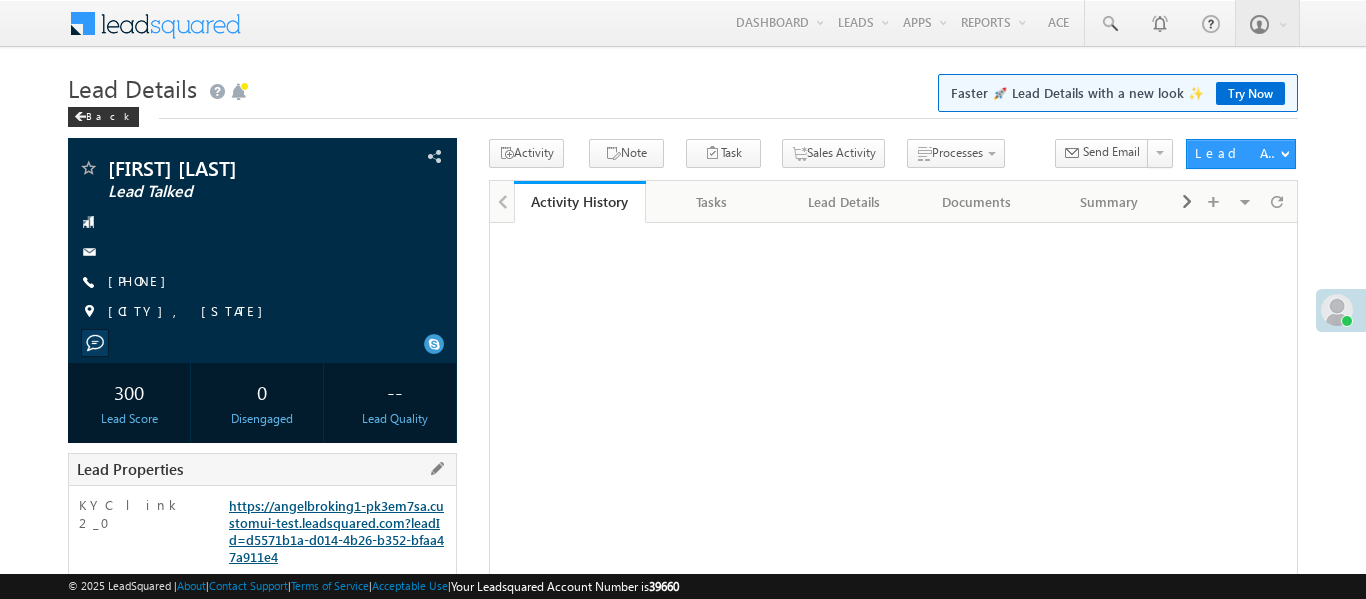 click on "https://angelbroking1-pk3em7sa.customui-test.leadsquared.com?leadId=d5571b1a-d014-4b26-b352-bfaa47a911e4" at bounding box center [336, 531] 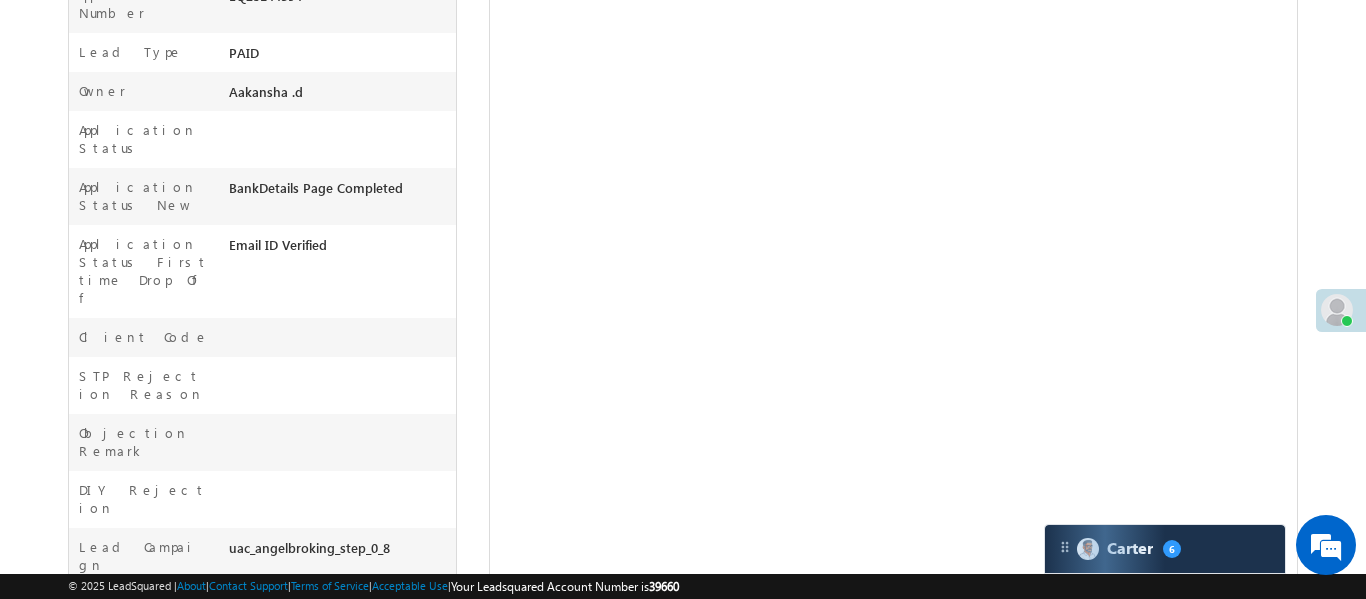 scroll, scrollTop: 599, scrollLeft: 0, axis: vertical 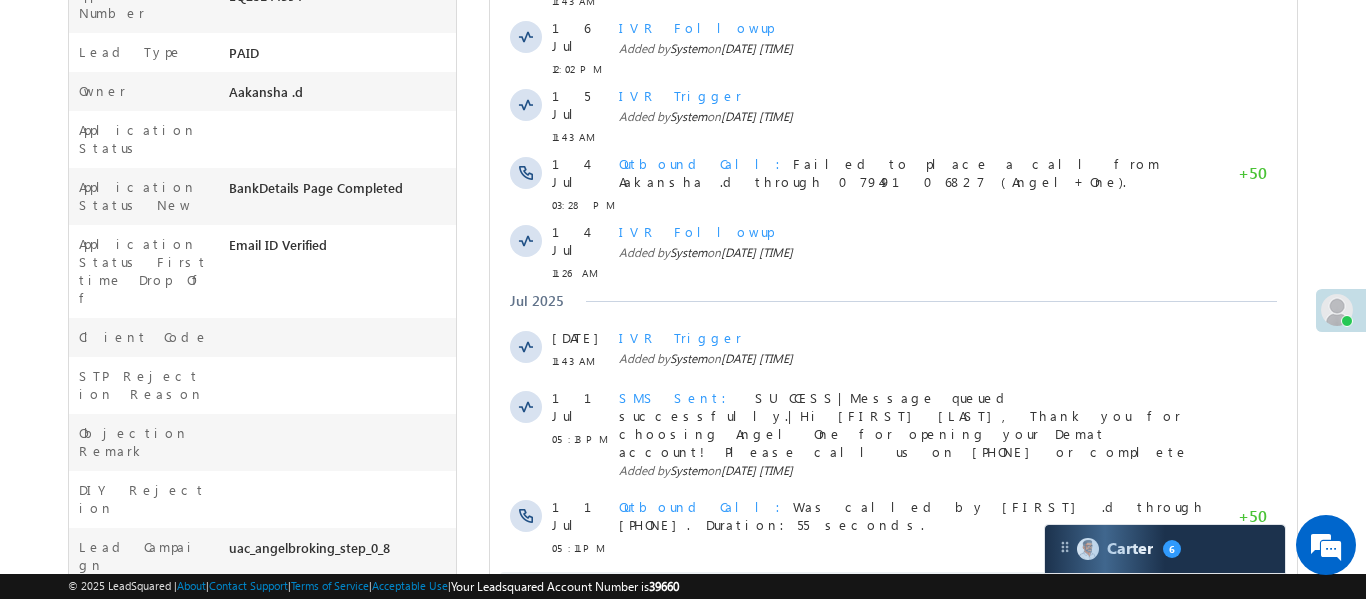 click on "Show More" at bounding box center (892, 592) 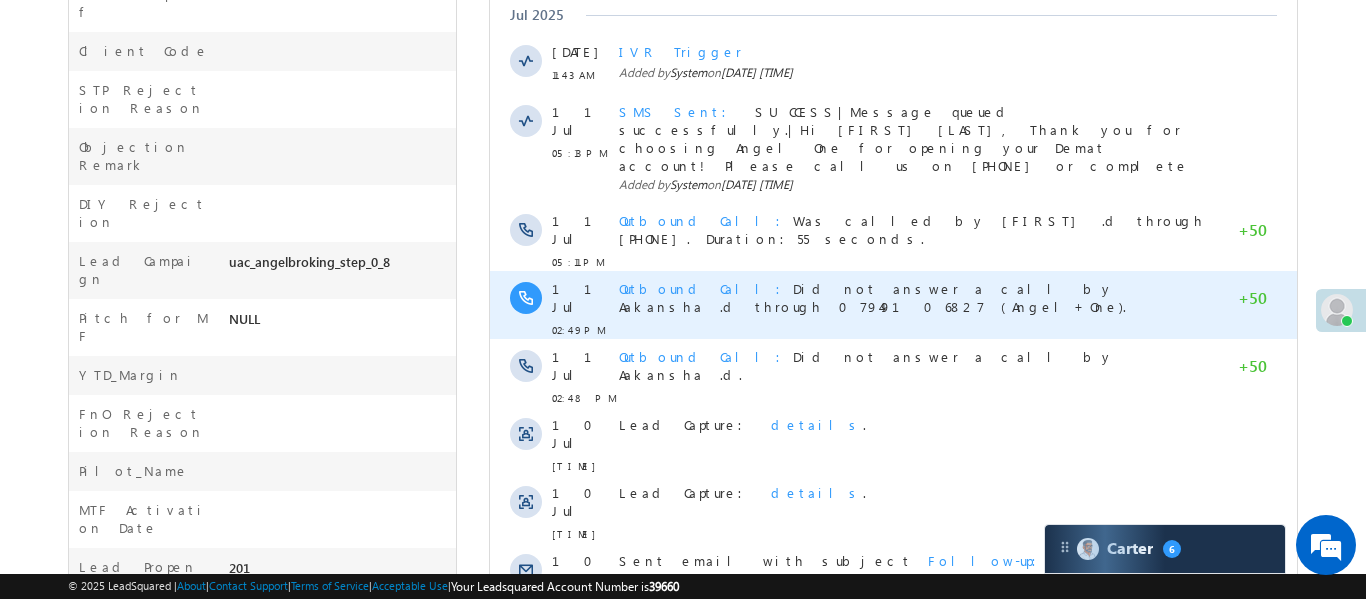 scroll, scrollTop: 899, scrollLeft: 0, axis: vertical 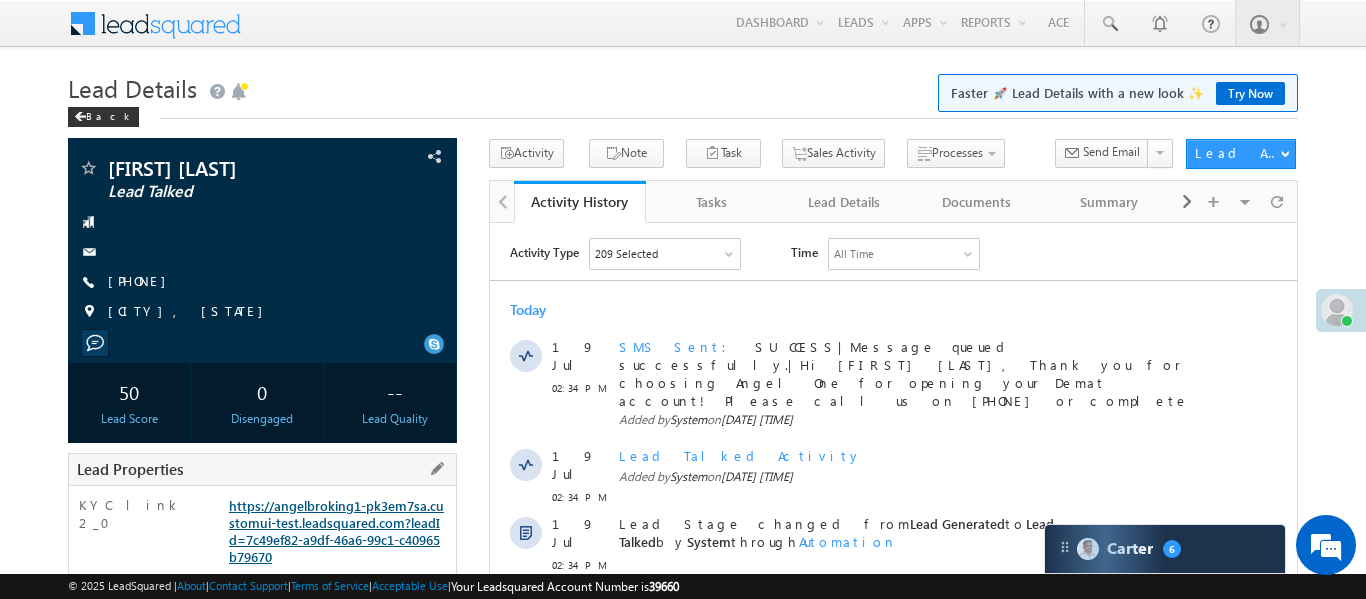 click on "https://angelbroking1-pk3em7sa.customui-test.leadsquared.com?leadId=7c49ef82-a9df-46a6-99c1-c40965b79670" at bounding box center [336, 531] 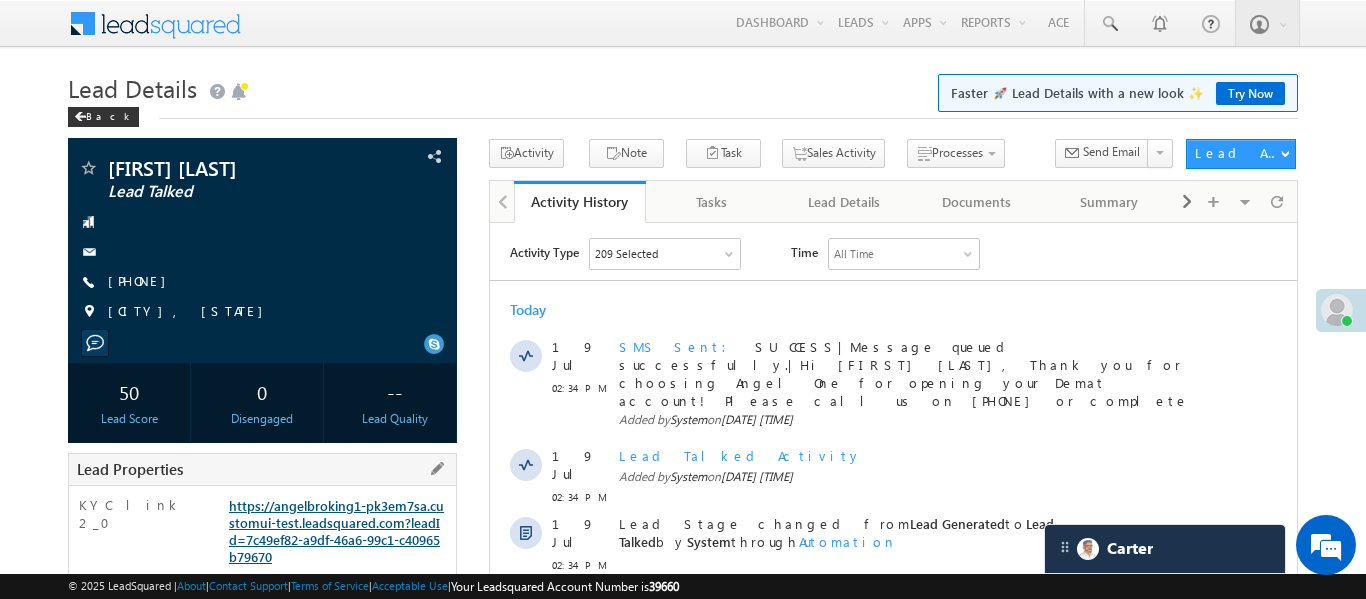 scroll, scrollTop: 0, scrollLeft: 0, axis: both 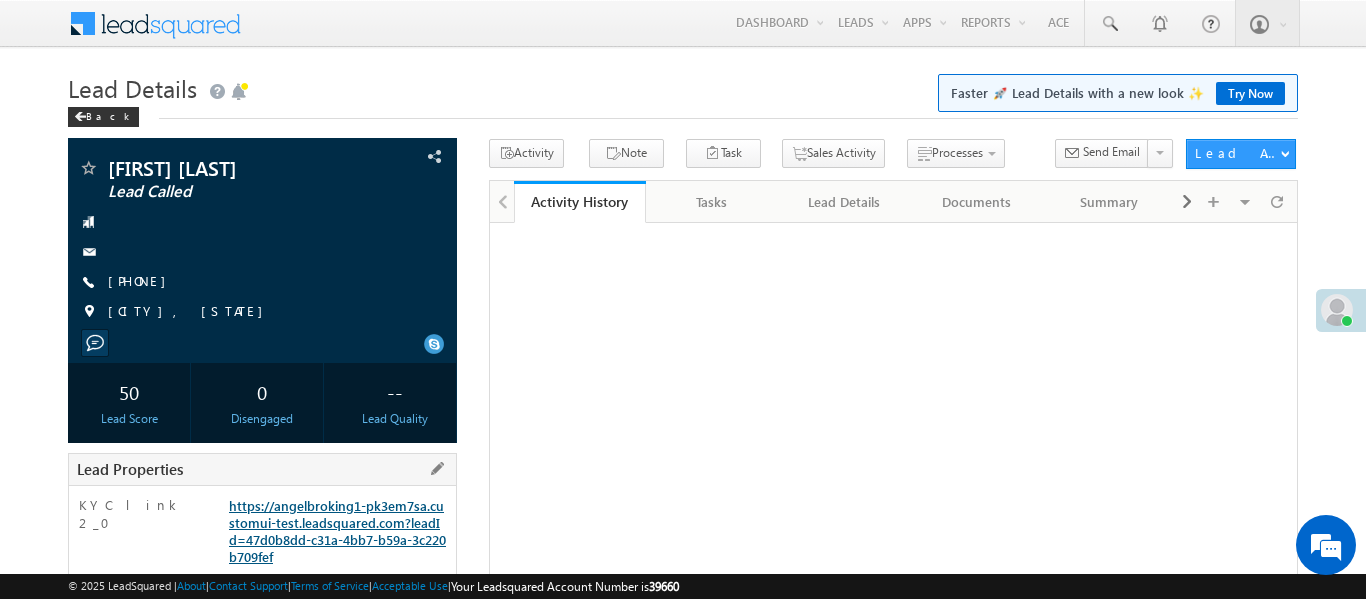 click on "https://angelbroking1-pk3em7sa.customui-test.leadsquared.com?leadId=47d0b8dd-c31a-4bb7-b59a-3c220b709fef" at bounding box center [340, 535] 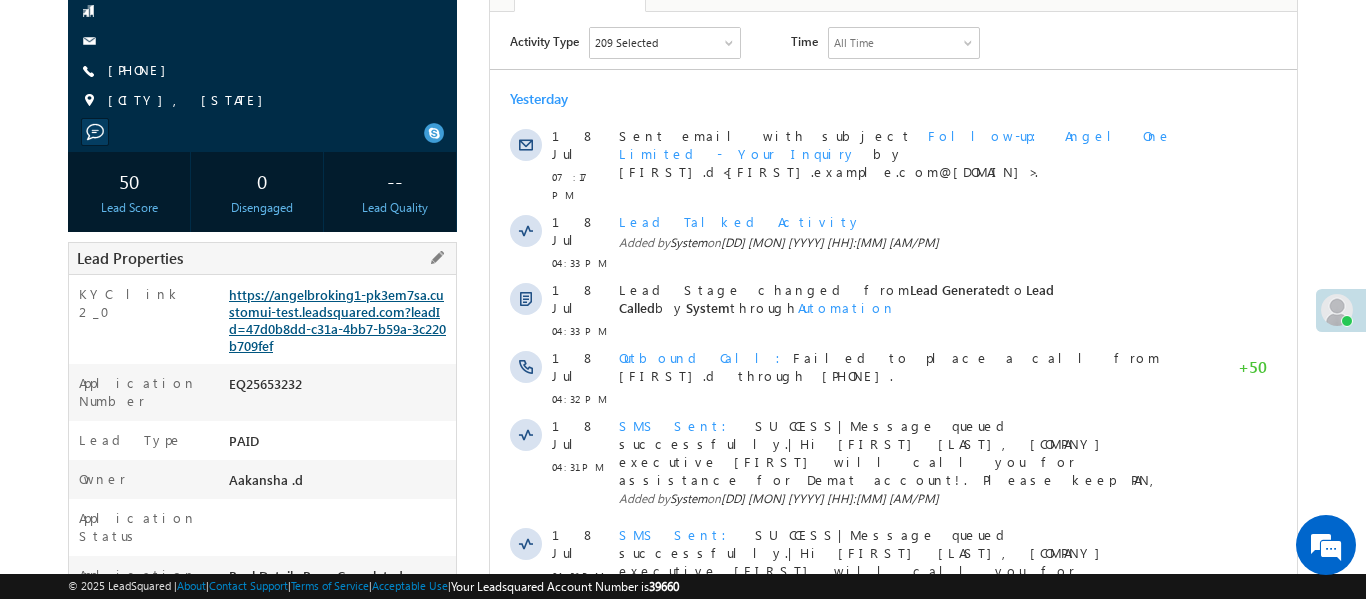 click on "https://angelbroking1-pk3em7sa.customui-test.leadsquared.com?leadId=47d0b8dd-c31a-4bb7-b59a-3c220b709fef" at bounding box center [337, 320] 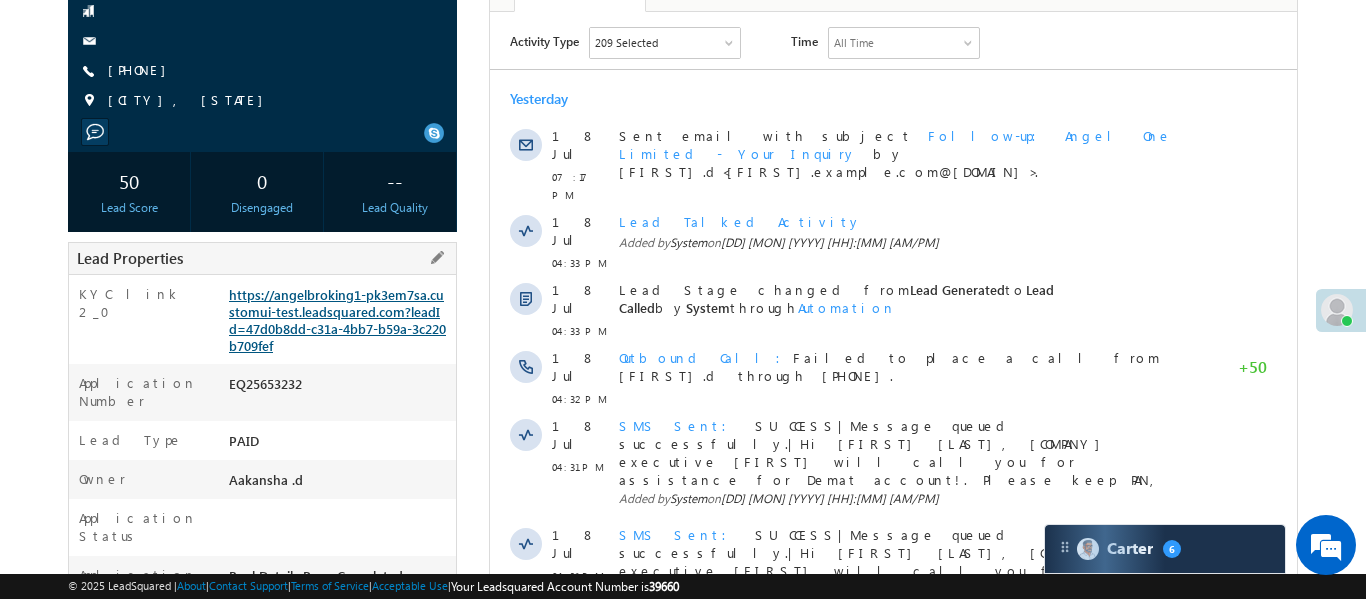 scroll, scrollTop: 0, scrollLeft: 0, axis: both 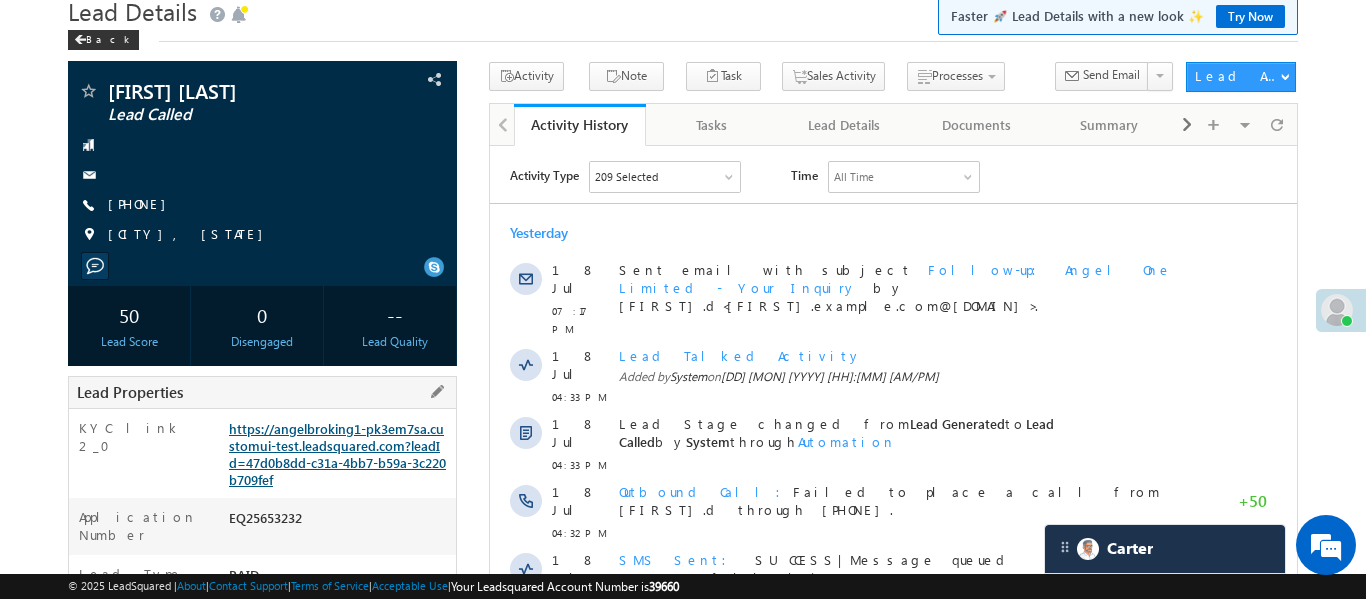 click on "https://angelbroking1-pk3em7sa.customui-test.leadsquared.com?leadId=47d0b8dd-c31a-4bb7-b59a-3c220b709fef" at bounding box center [337, 454] 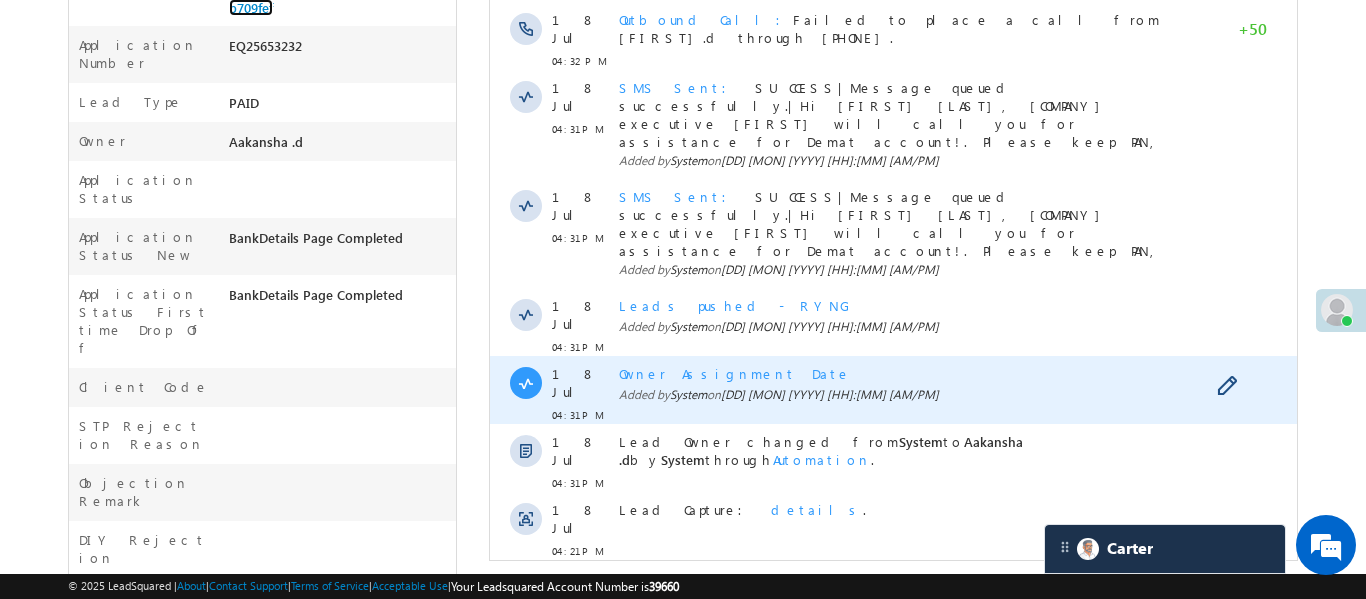 scroll, scrollTop: 600, scrollLeft: 0, axis: vertical 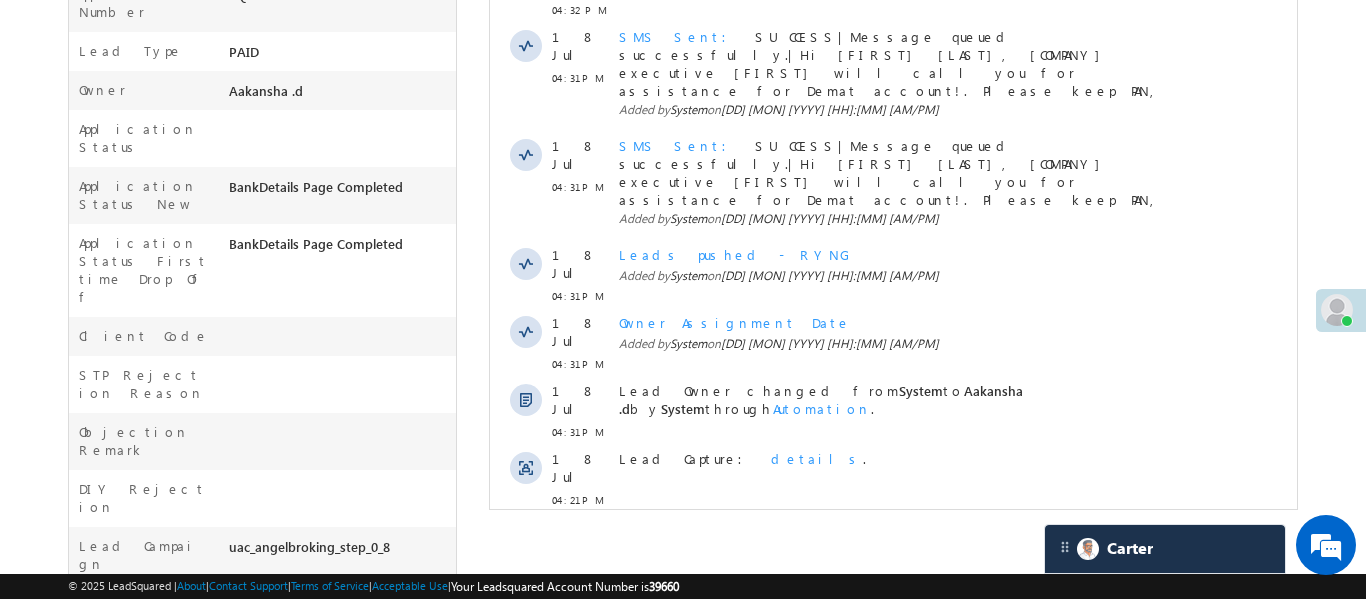click on "Show More" at bounding box center (892, 544) 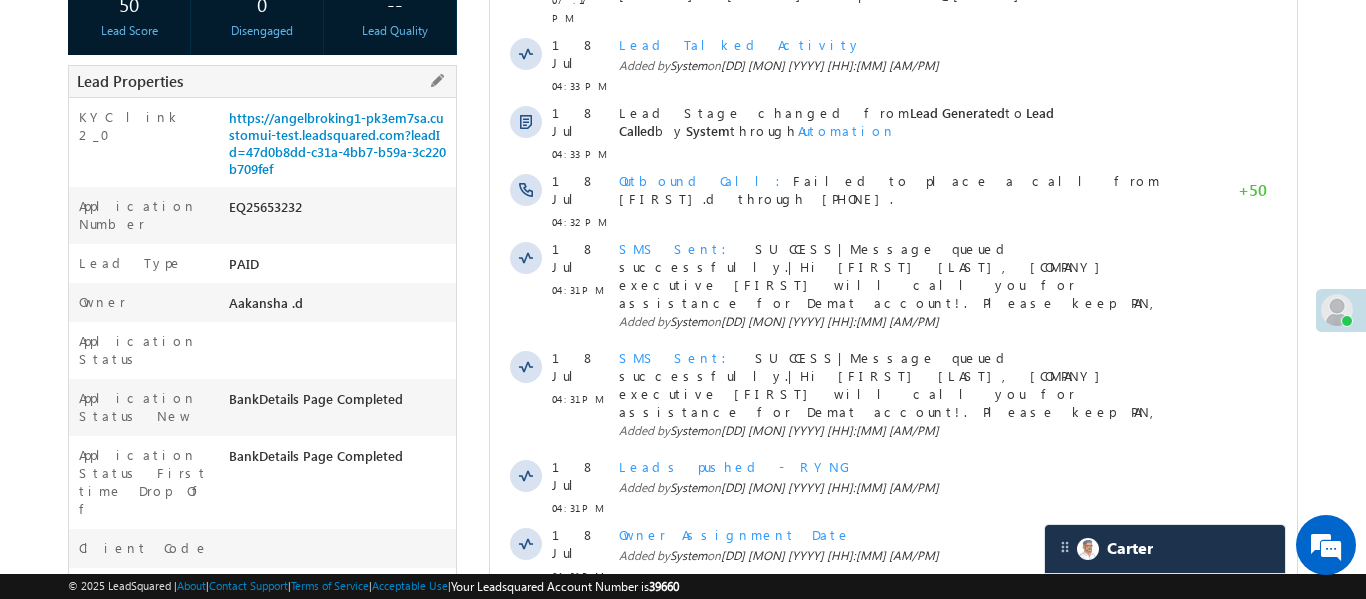 scroll, scrollTop: 347, scrollLeft: 0, axis: vertical 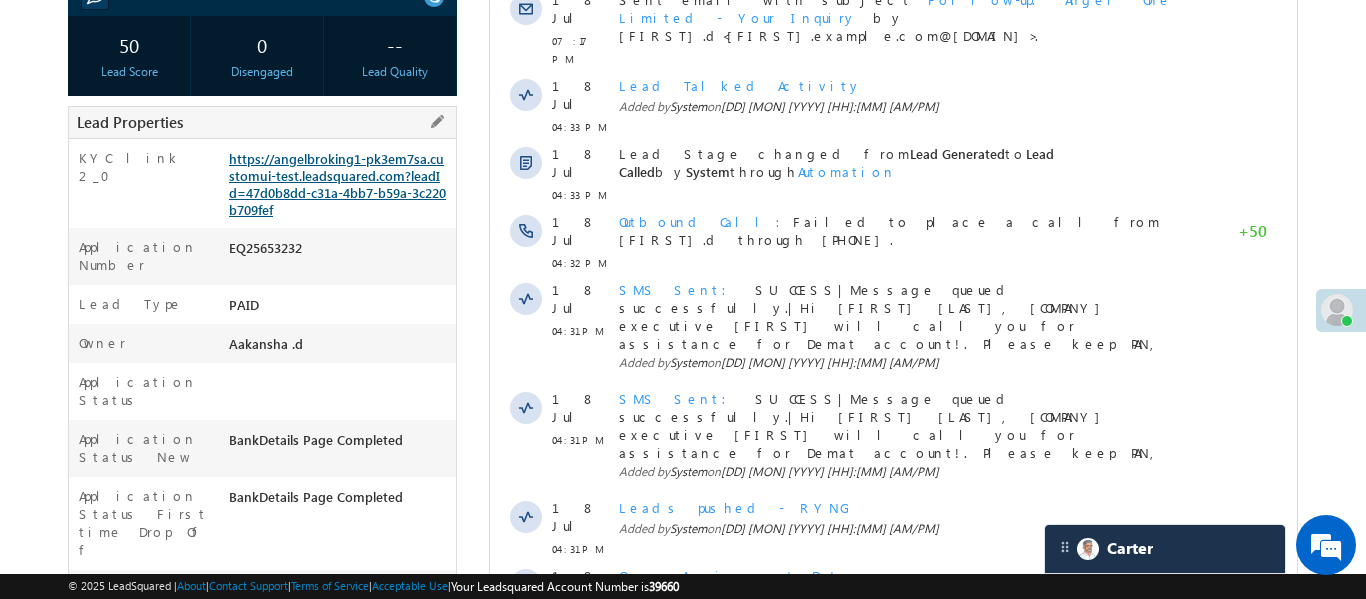click on "https://angelbroking1-pk3em7sa.customui-test.leadsquared.com?leadId=47d0b8dd-c31a-4bb7-b59a-3c220b709fef" at bounding box center [337, 184] 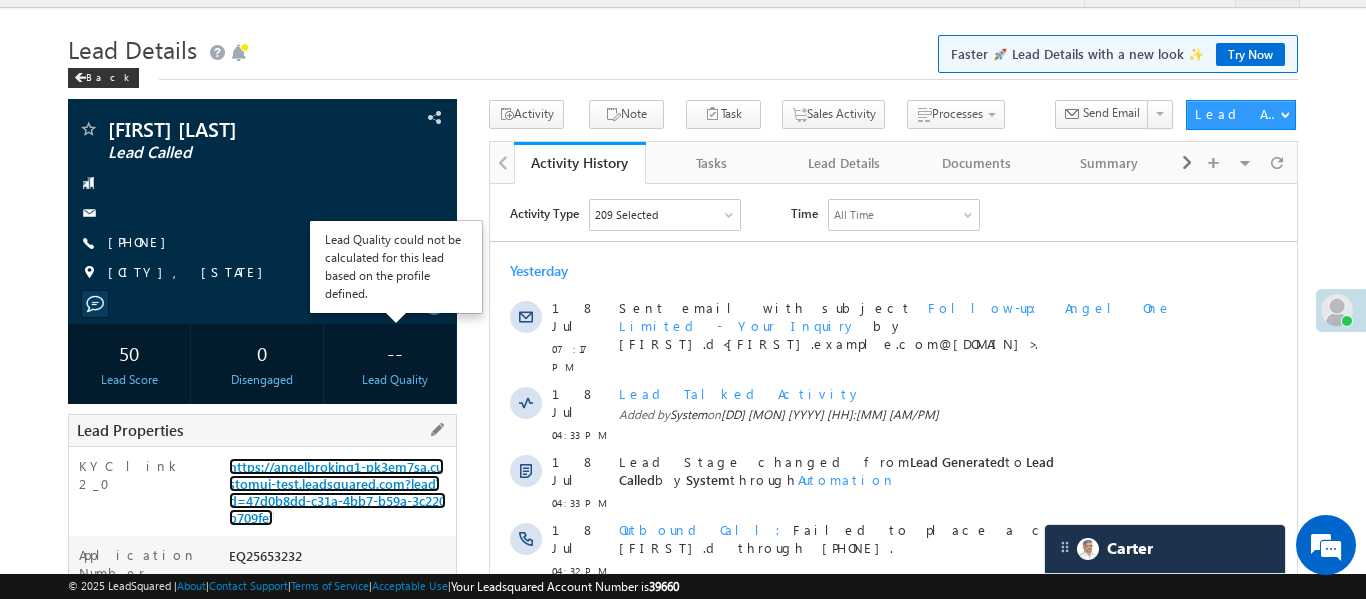 scroll, scrollTop: 71, scrollLeft: 0, axis: vertical 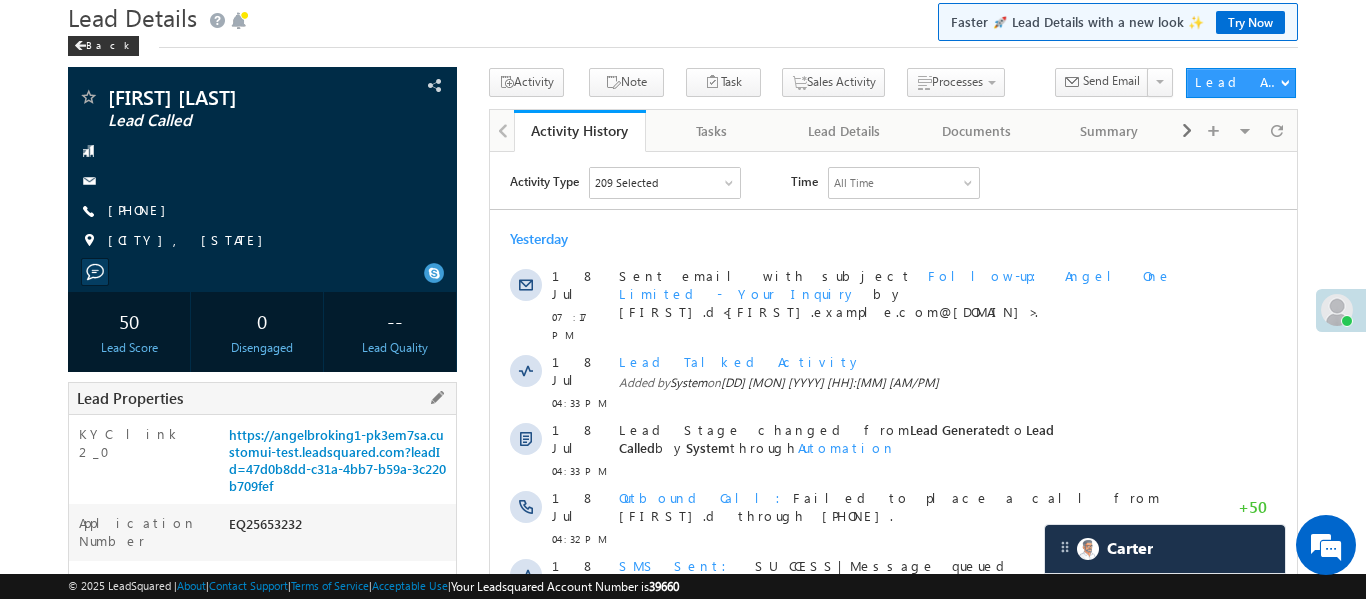 click on "https://angelbroking1-pk3em7sa.customui-test.leadsquared.com?leadId=47d0b8dd-c31a-4bb7-b59a-3c220b709fef" at bounding box center [340, 464] 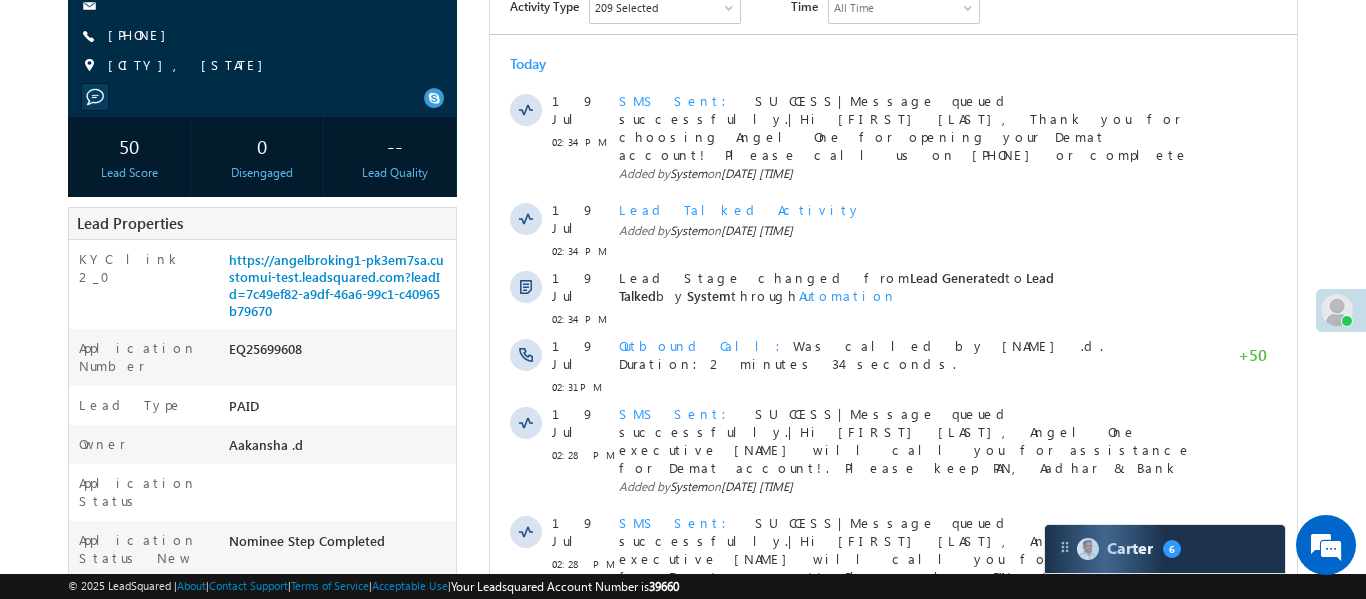 scroll, scrollTop: 0, scrollLeft: 0, axis: both 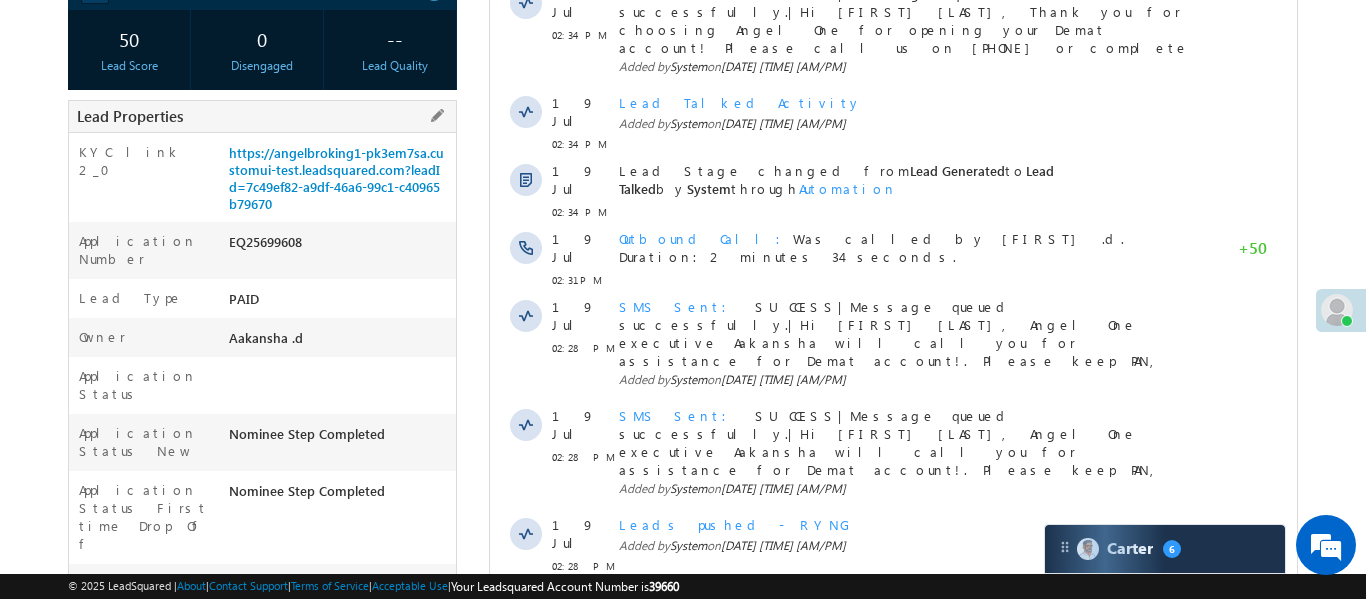 click on "Application Number
EQ25699608" at bounding box center (262, 250) 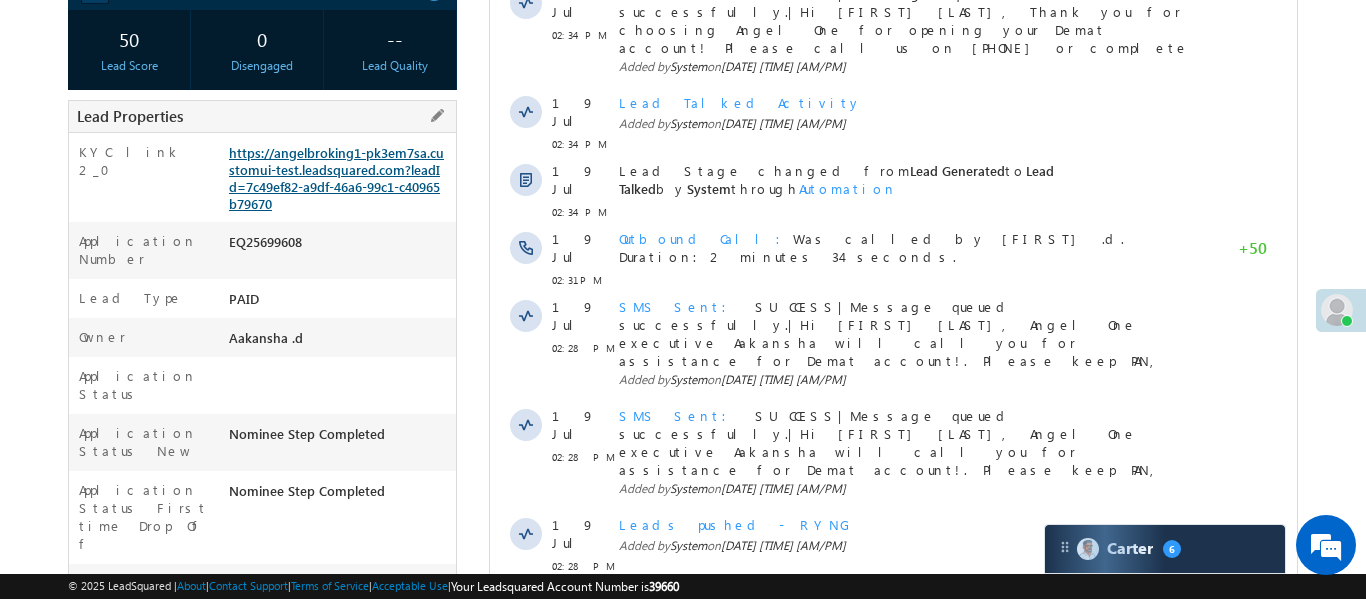 scroll, scrollTop: 266, scrollLeft: 0, axis: vertical 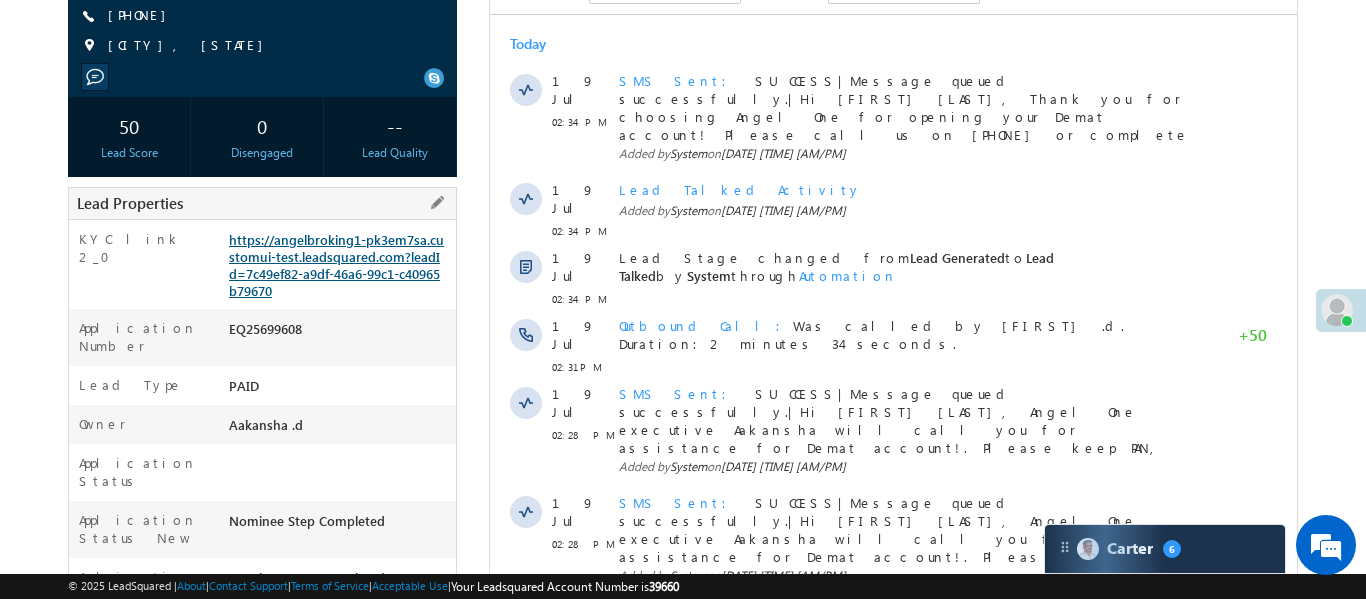 click on "https://angelbroking1-pk3em7sa.customui-test.leadsquared.com?leadId=7c49ef82-a9df-46a6-99c1-c40965b79670" at bounding box center (336, 265) 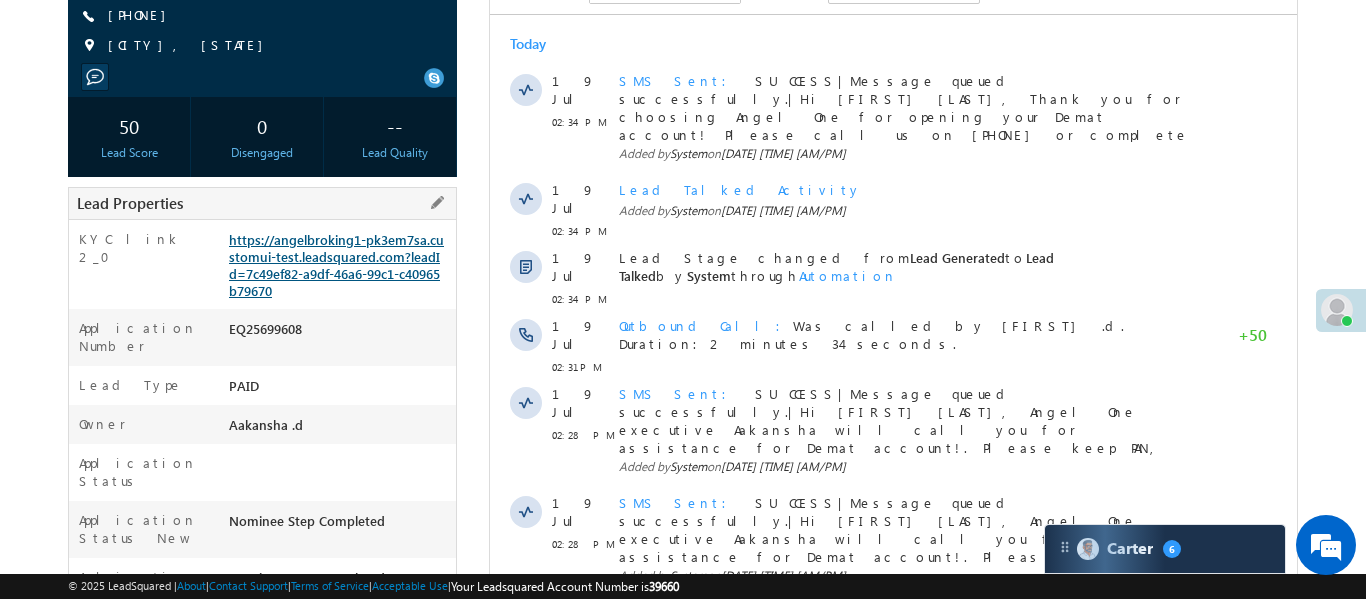 scroll, scrollTop: 0, scrollLeft: 0, axis: both 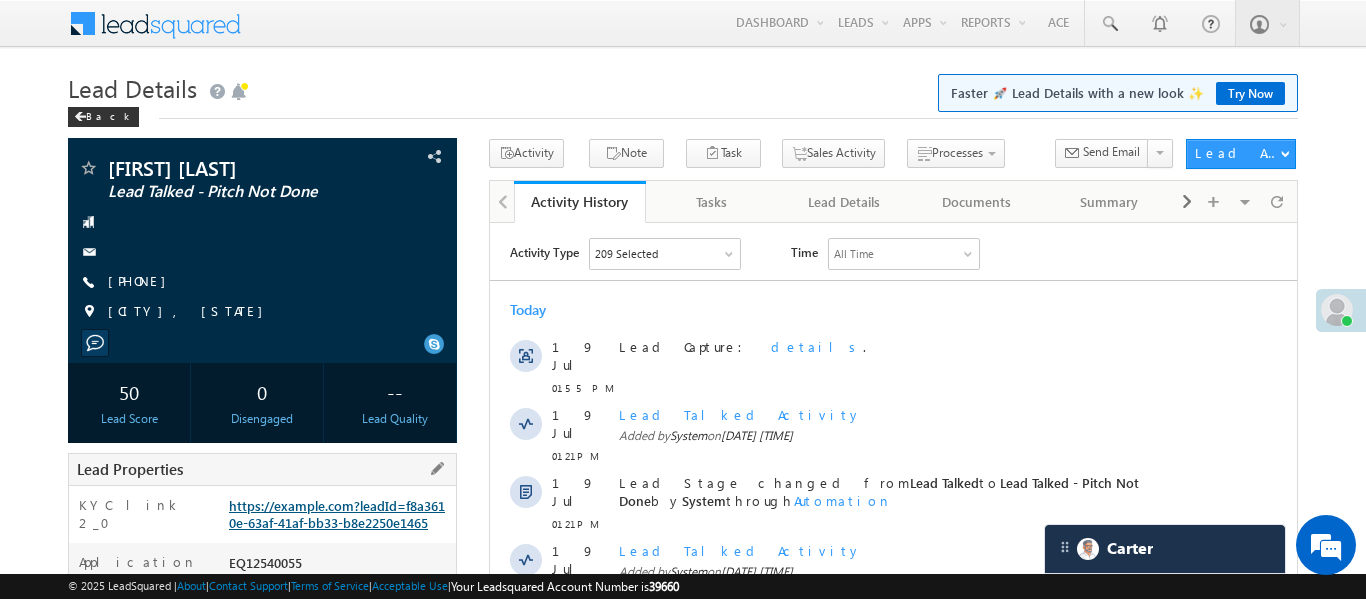 click on "https://angelbroking1-pk3em7sa.customui-test.leadsquared.com?leadId=f8a3610e-63af-41af-bb33-b8e2250e1465" at bounding box center (337, 514) 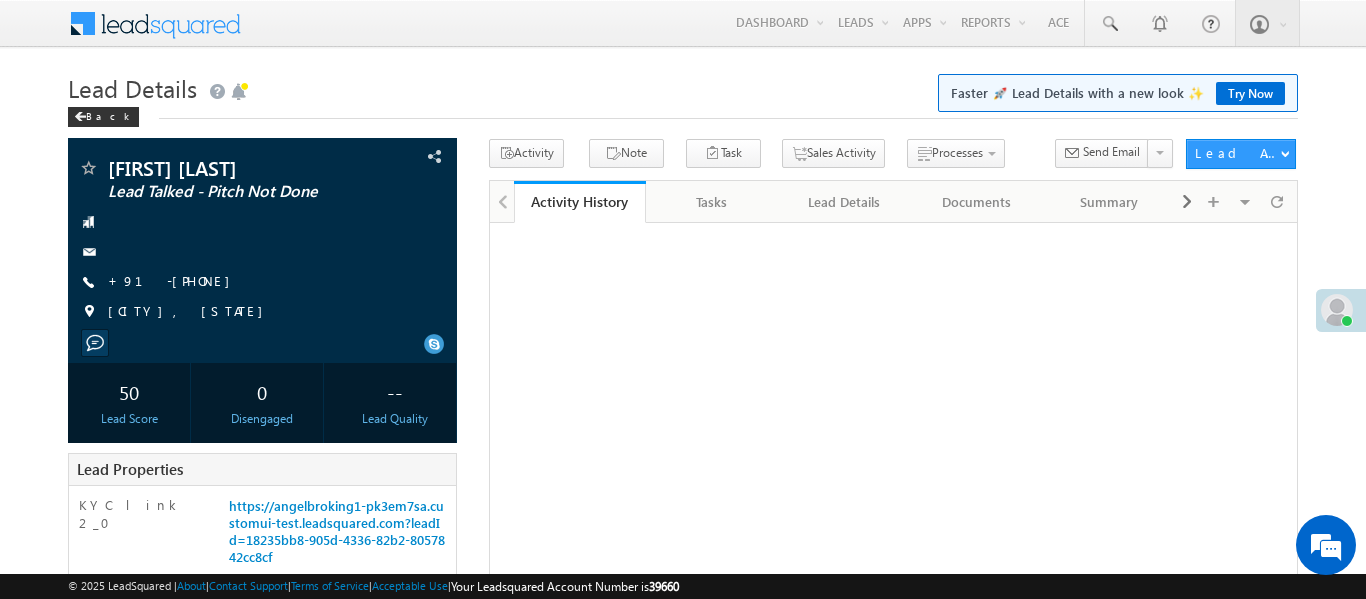 scroll, scrollTop: 0, scrollLeft: 0, axis: both 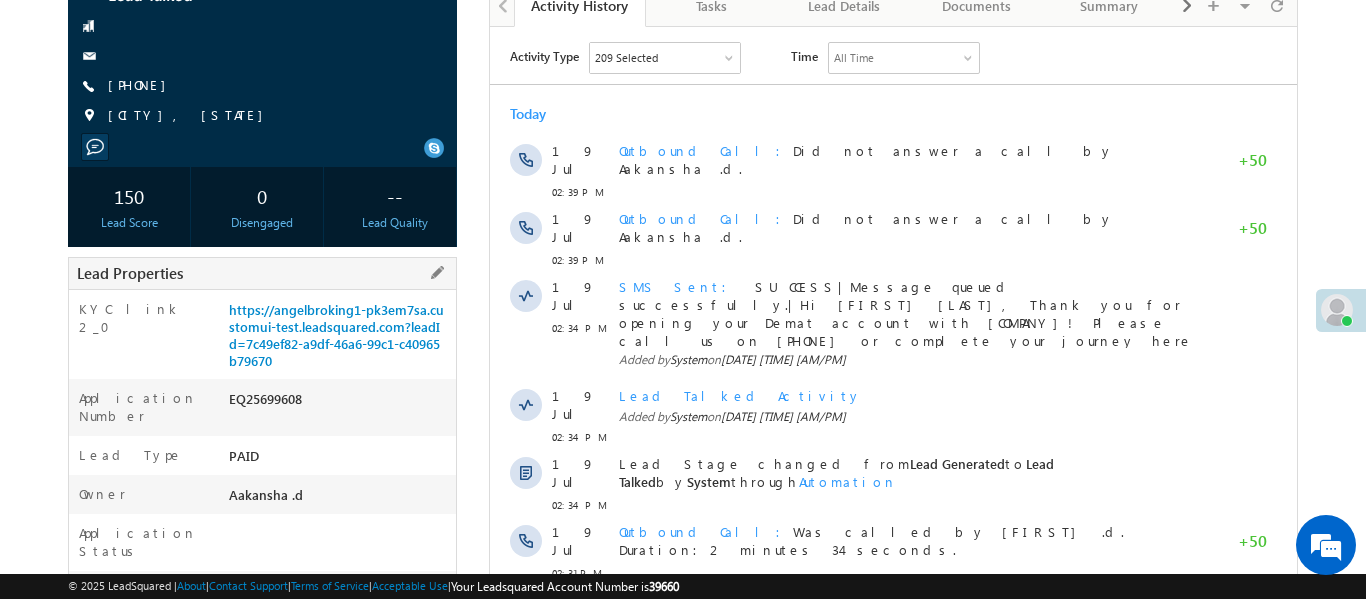 drag, startPoint x: 227, startPoint y: 311, endPoint x: 364, endPoint y: 385, distance: 155.70805 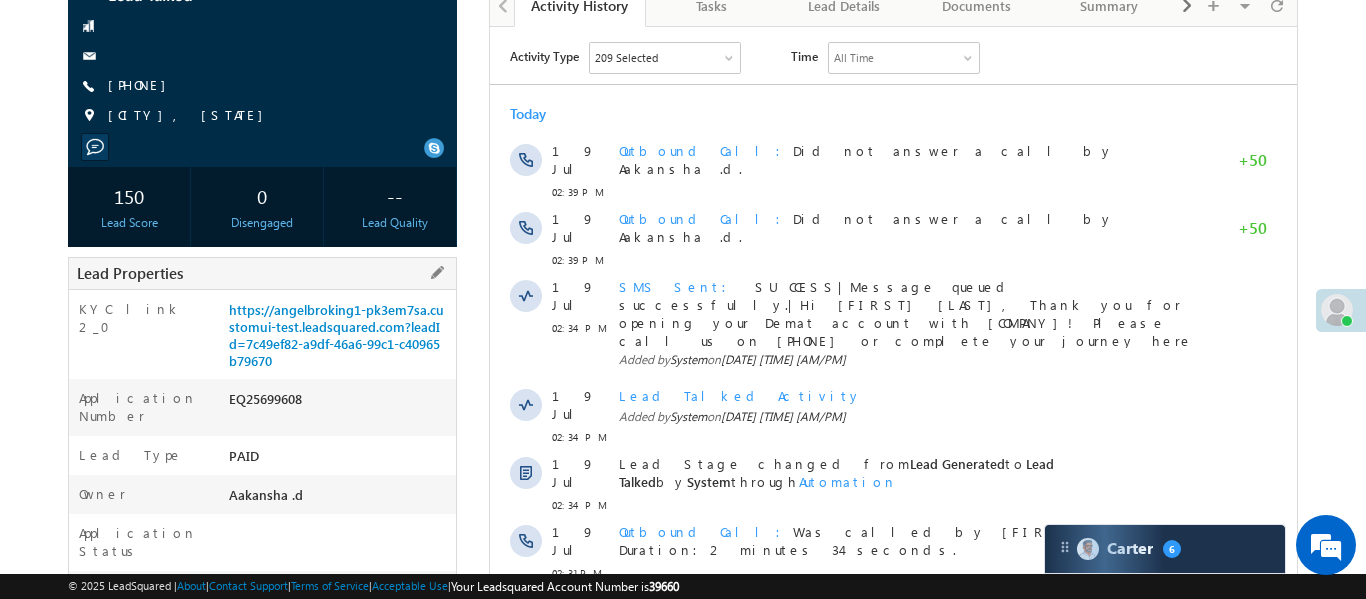 scroll, scrollTop: 0, scrollLeft: 0, axis: both 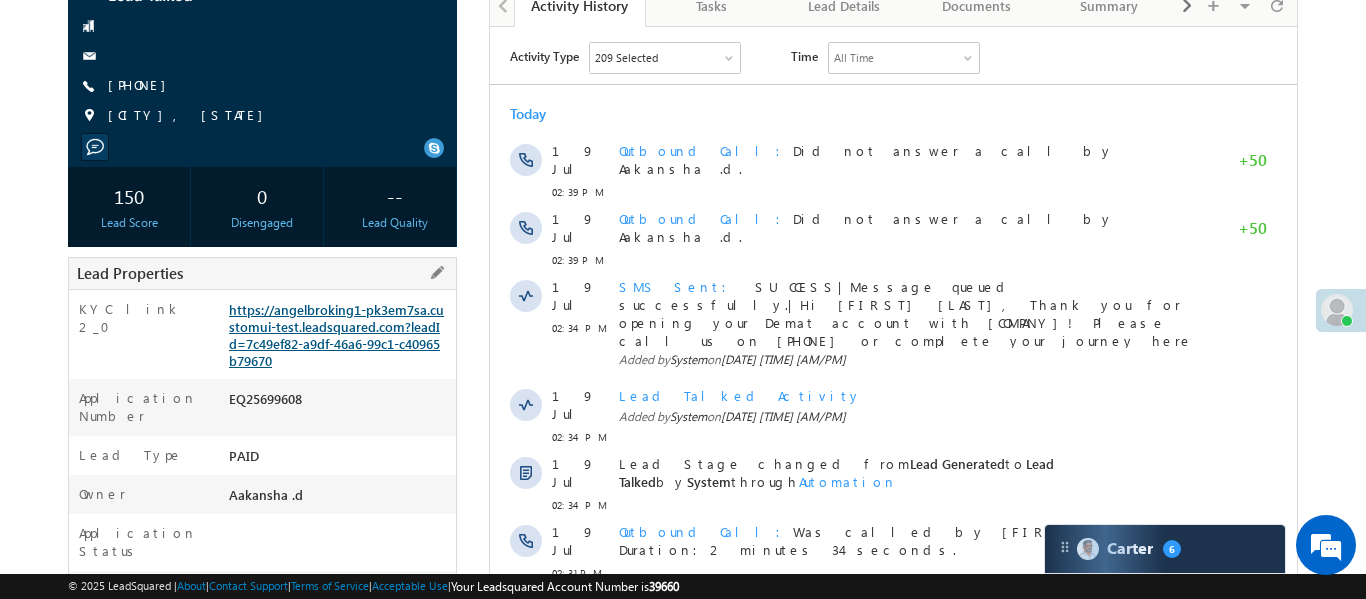 click on "KYC link 2_0" at bounding box center (144, 318) 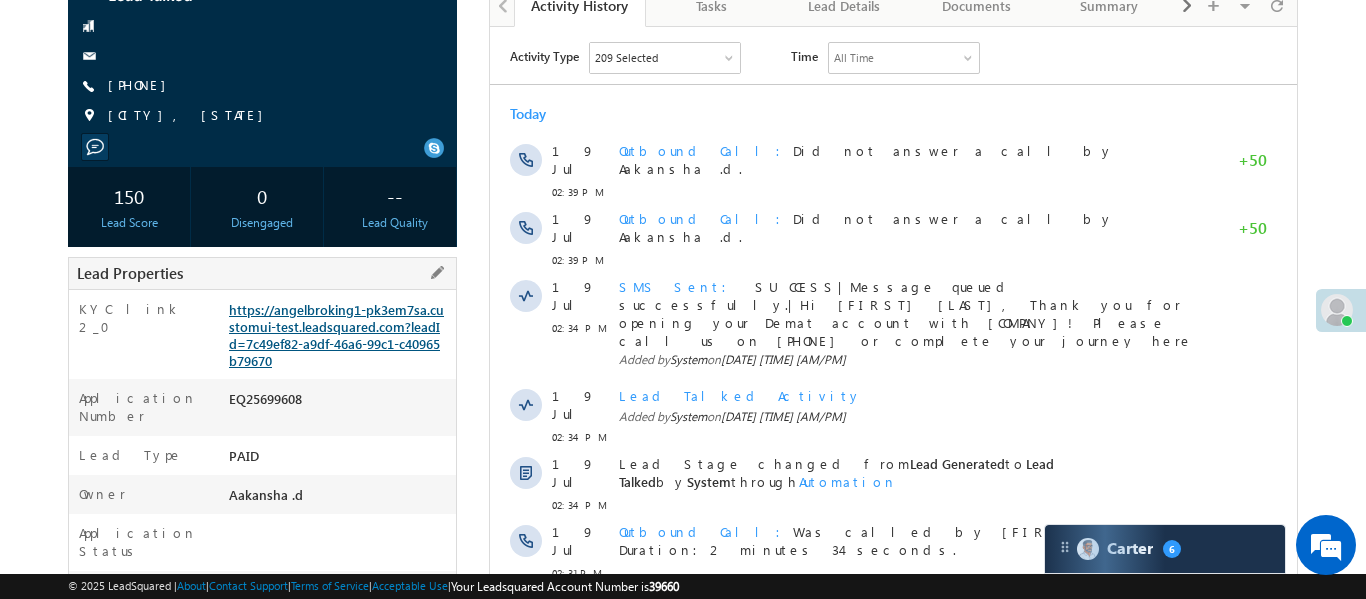 click on "KYC link 2_0" at bounding box center [146, 323] 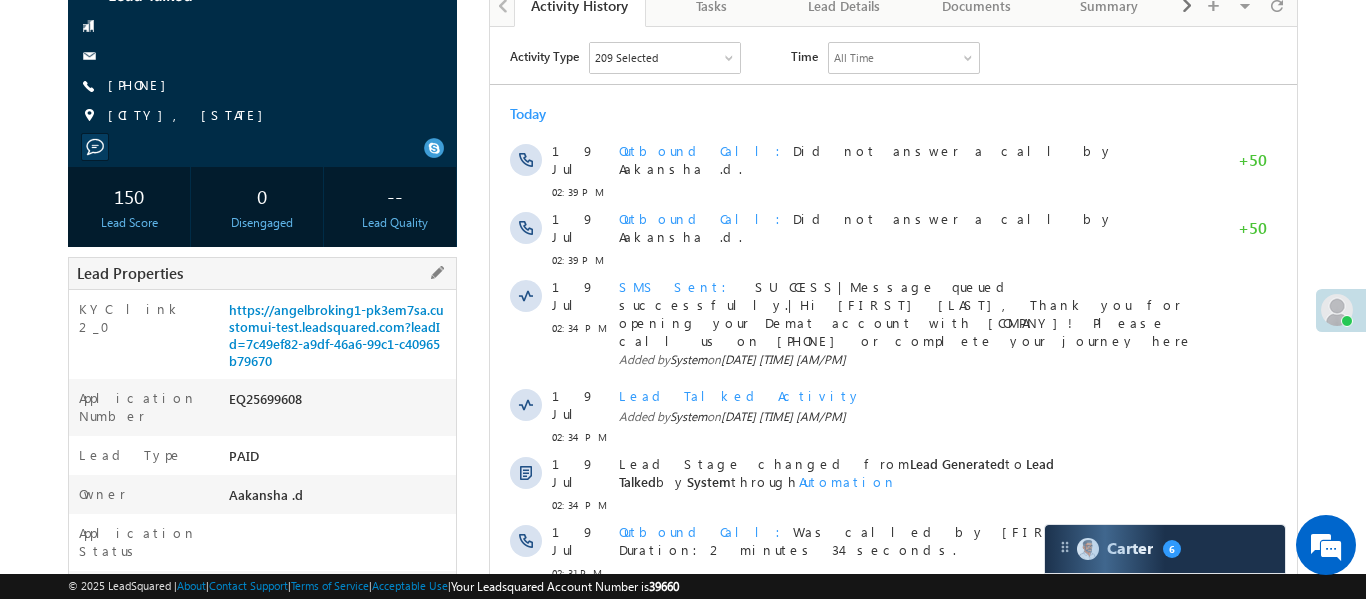 drag, startPoint x: 226, startPoint y: 306, endPoint x: 314, endPoint y: 355, distance: 100.72239 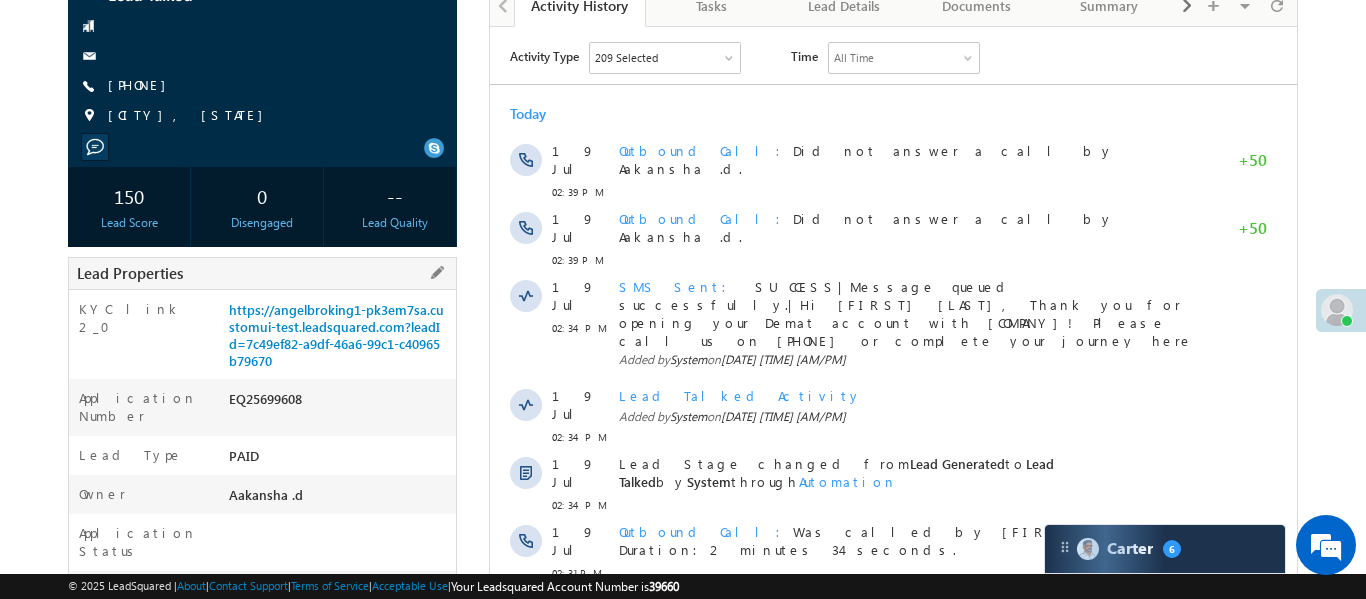 click on "https://angelbroking1-pk3em7sa.customui-test.leadsquared.com?leadId=7c49ef82-a9df-46a6-99c1-c40965b79670" at bounding box center [340, 339] 